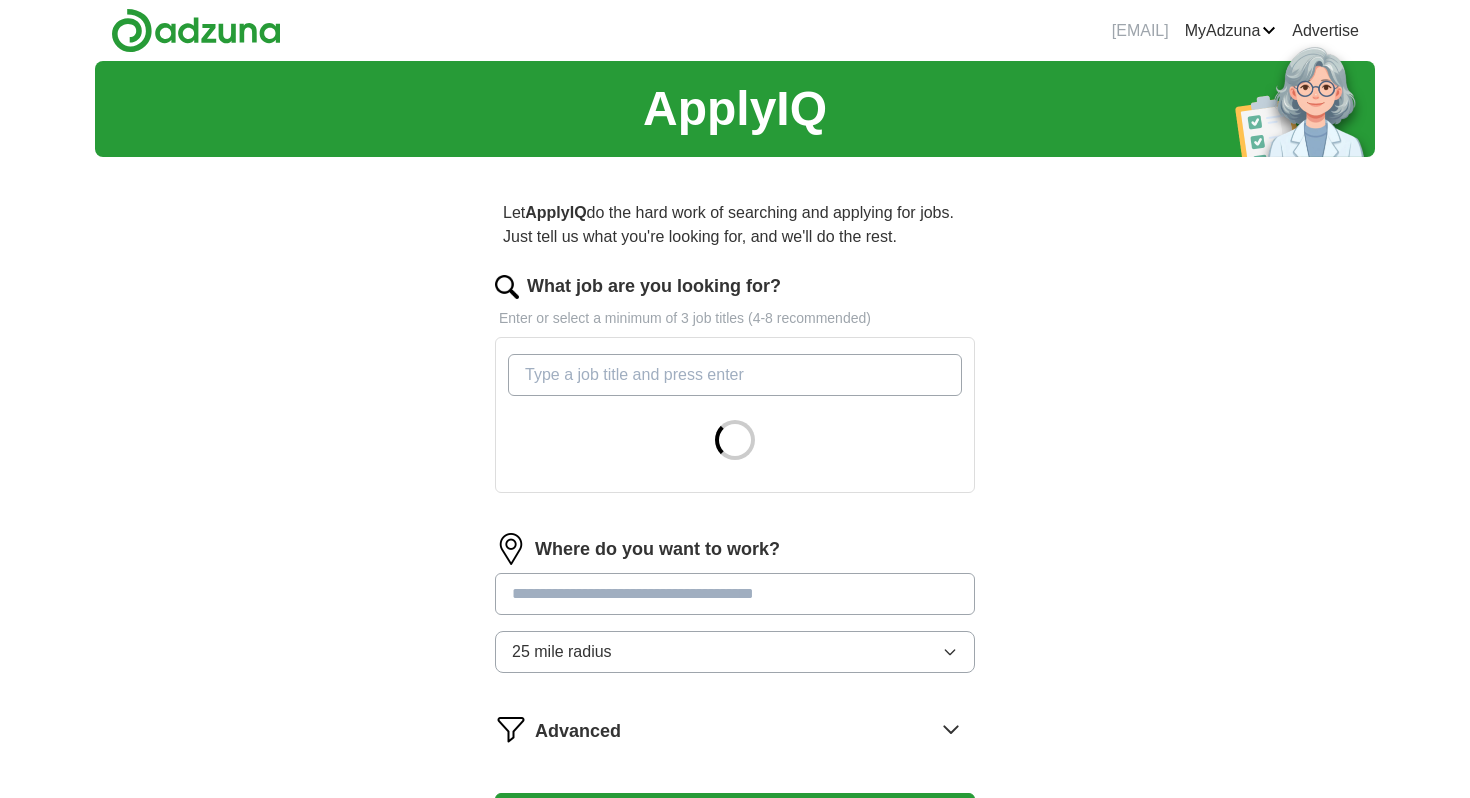 scroll, scrollTop: 0, scrollLeft: 0, axis: both 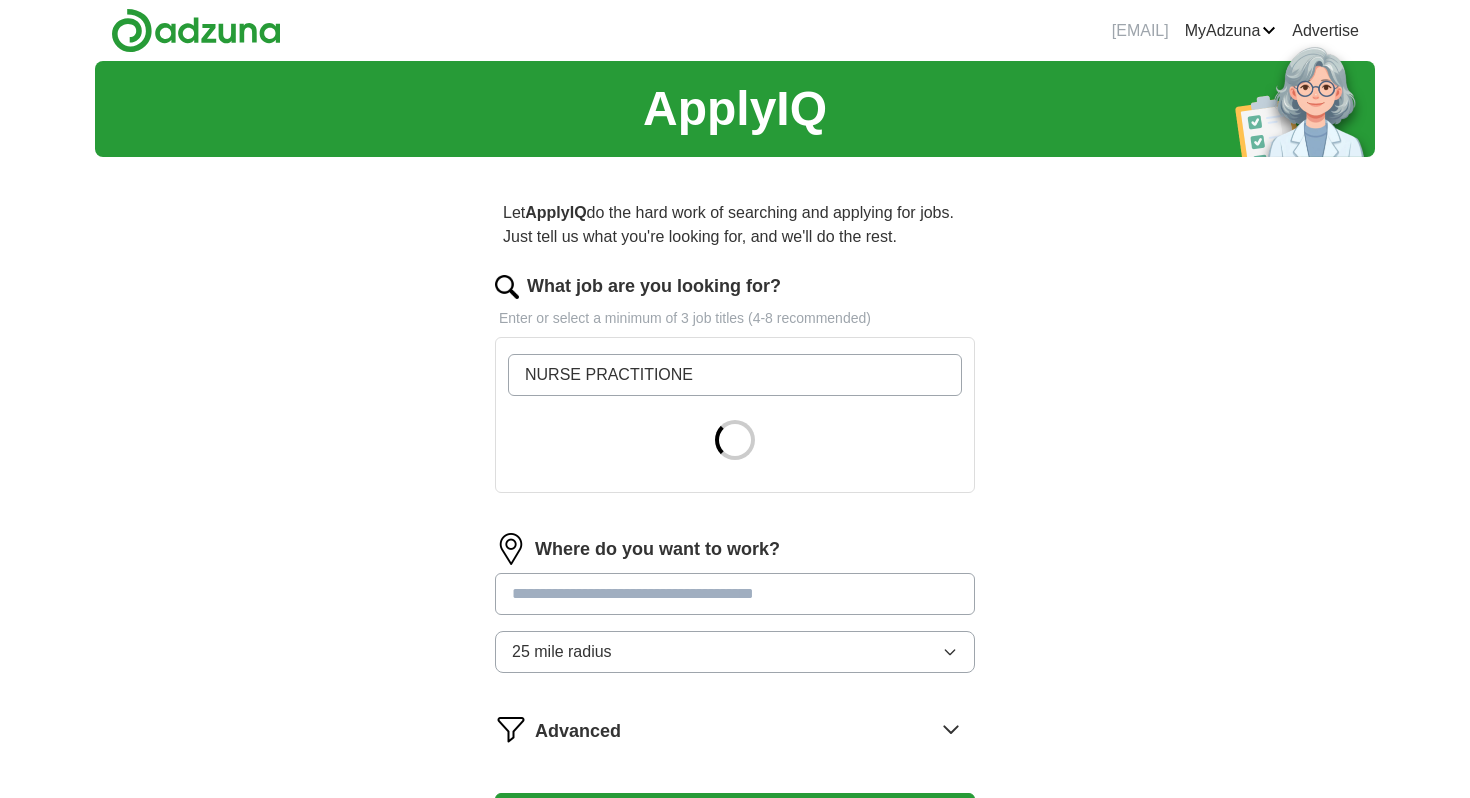 type on "NURSE PRACTITIONER" 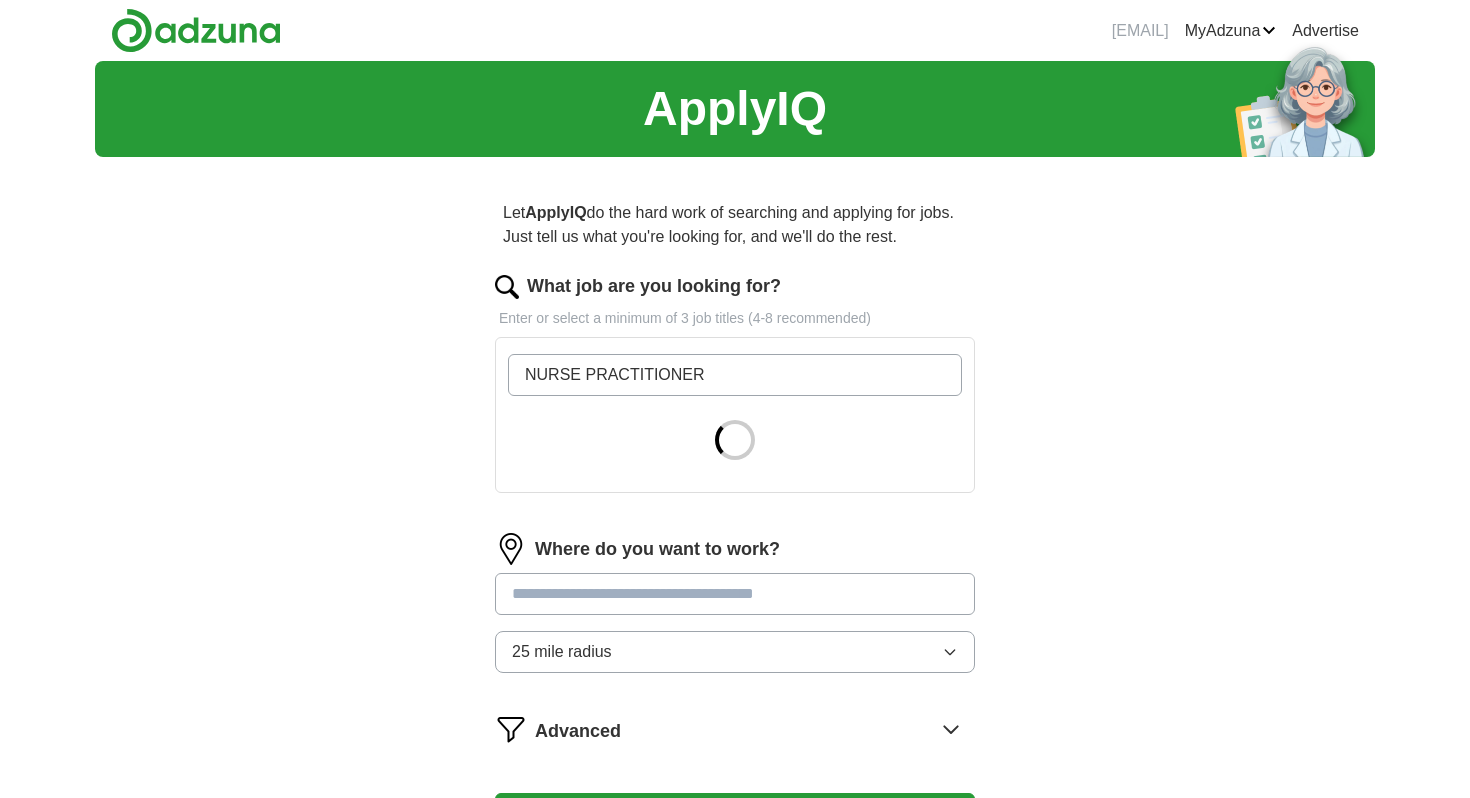 type 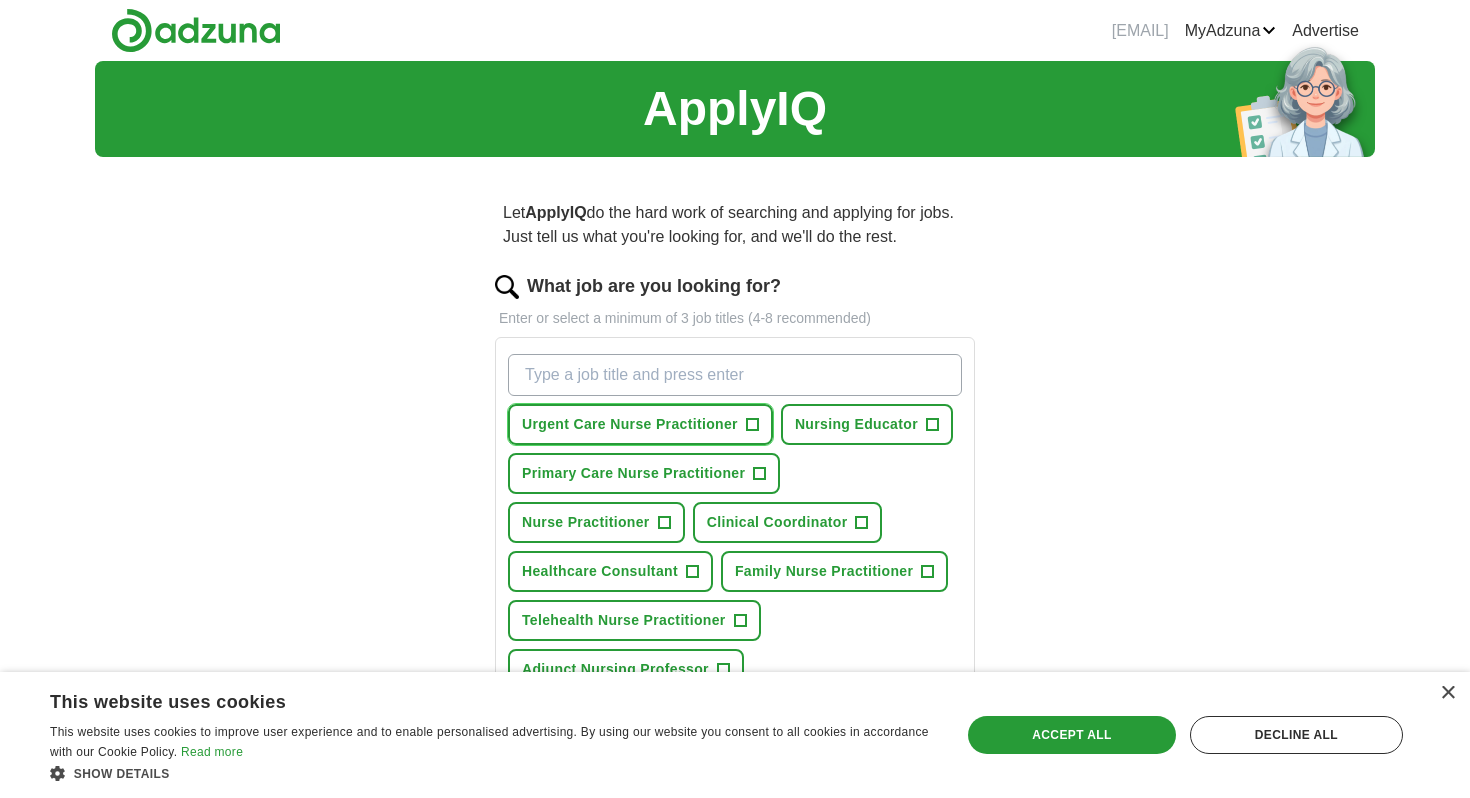 click on "+" at bounding box center (752, 425) 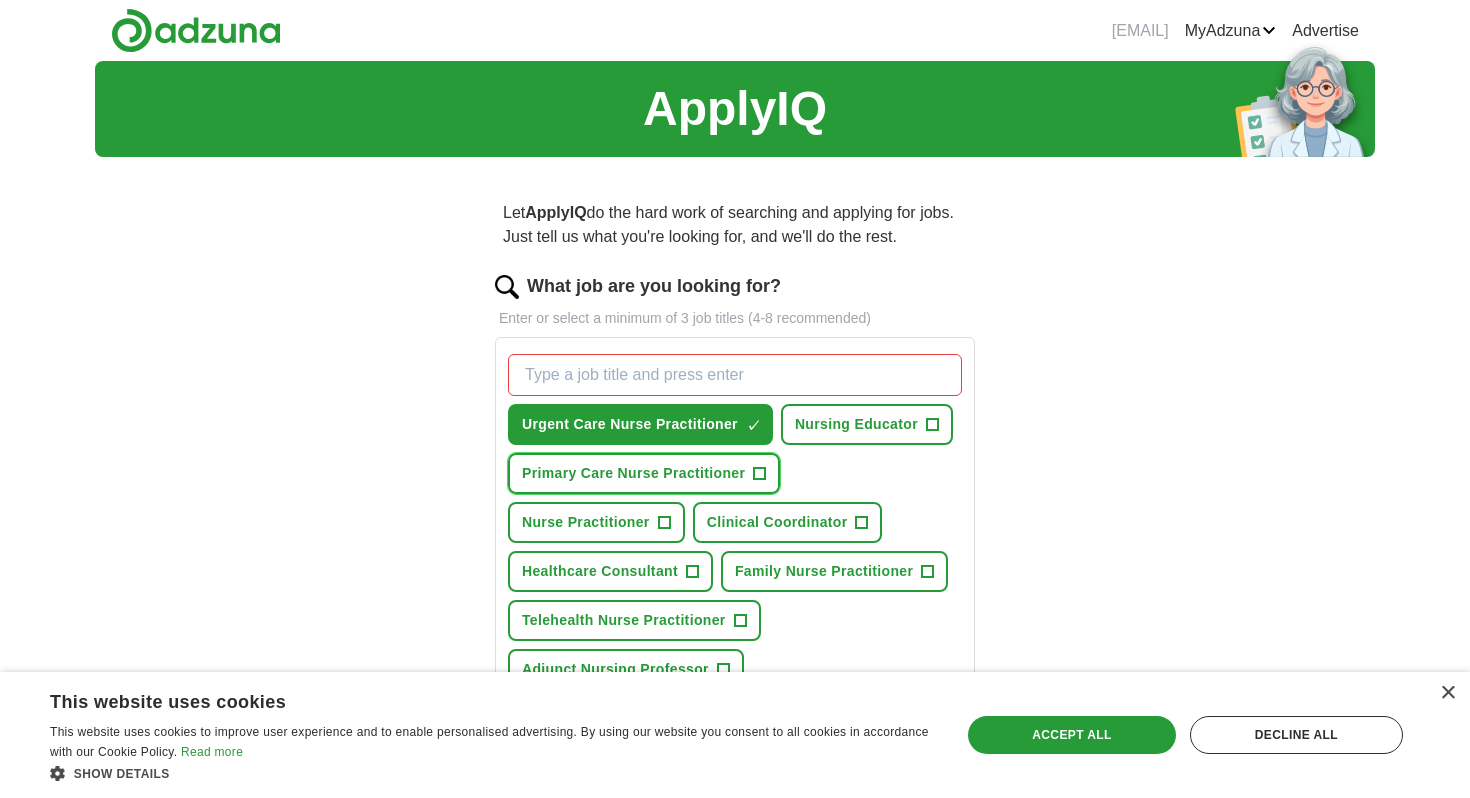 click on "+" at bounding box center [760, 474] 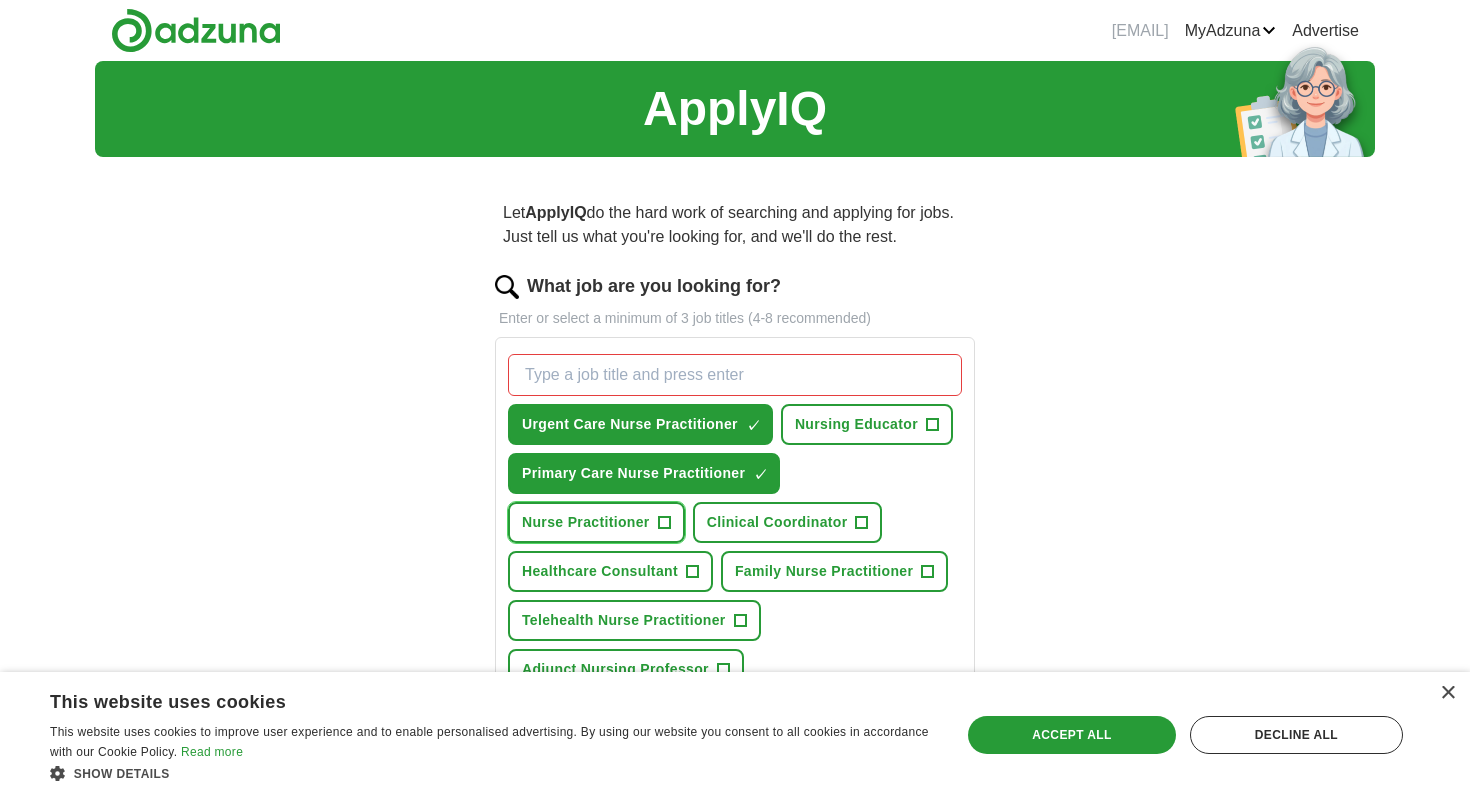 click on "+" at bounding box center (664, 523) 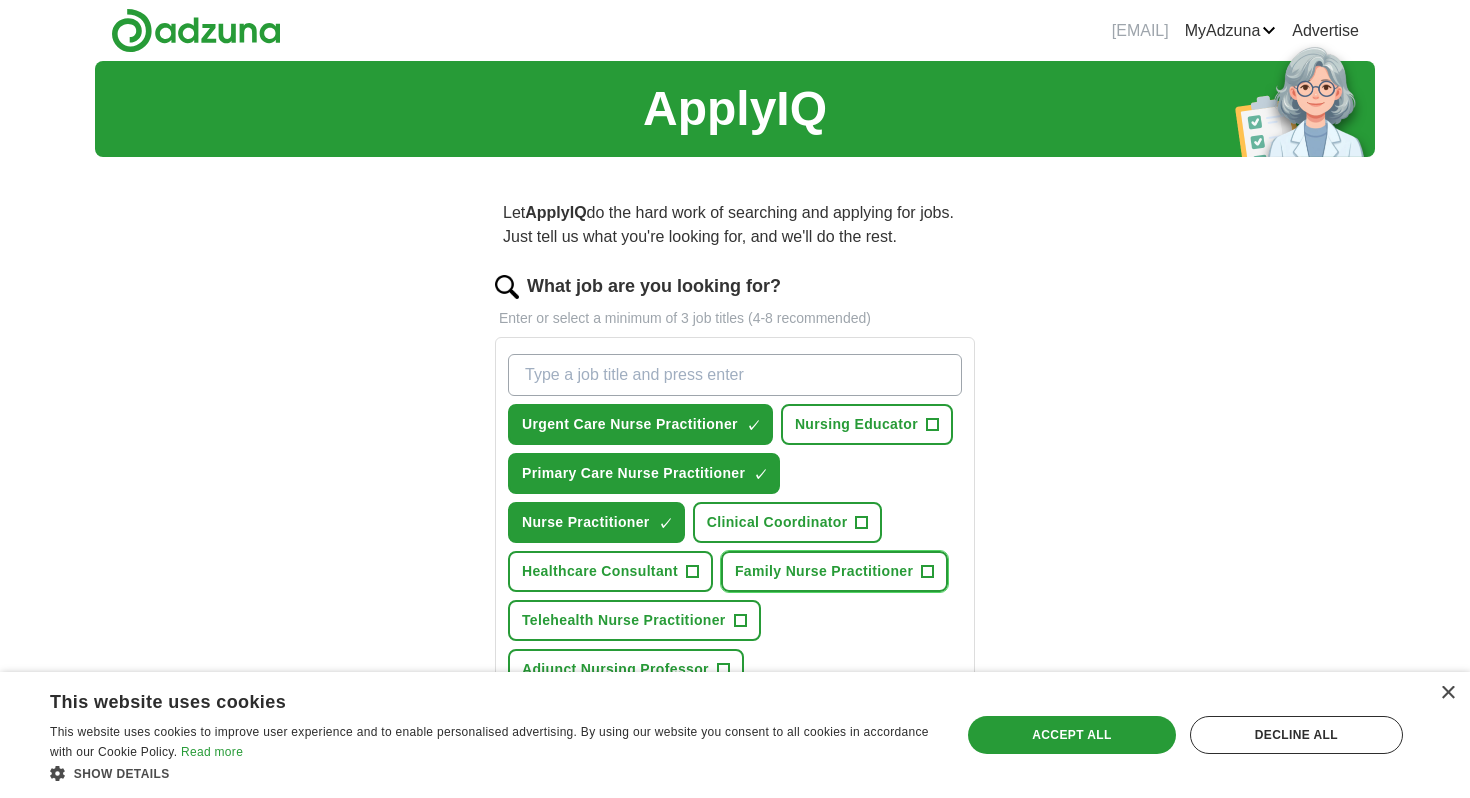 click on "+" at bounding box center [928, 572] 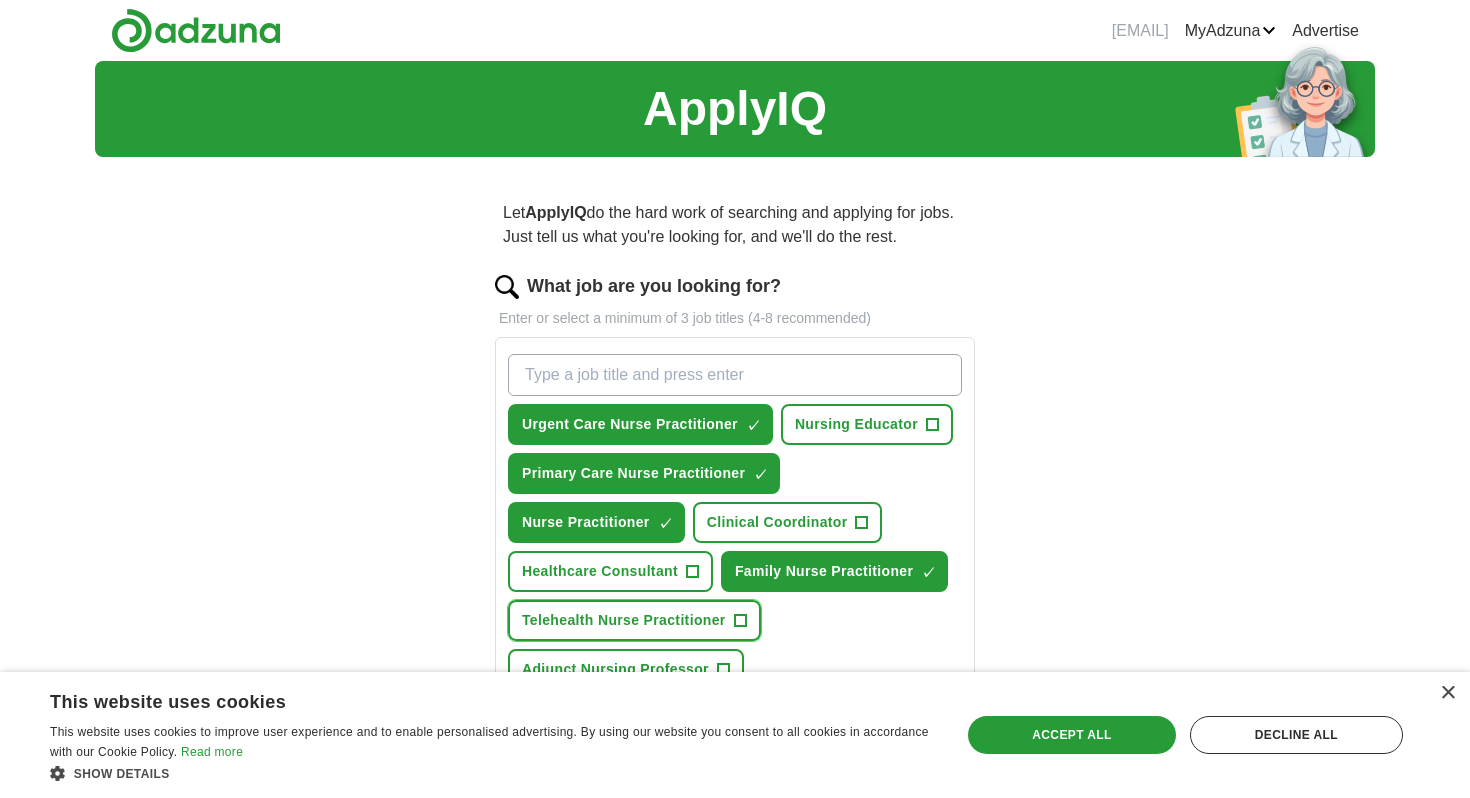 click on "Telehealth Nurse Practitioner +" at bounding box center (634, 620) 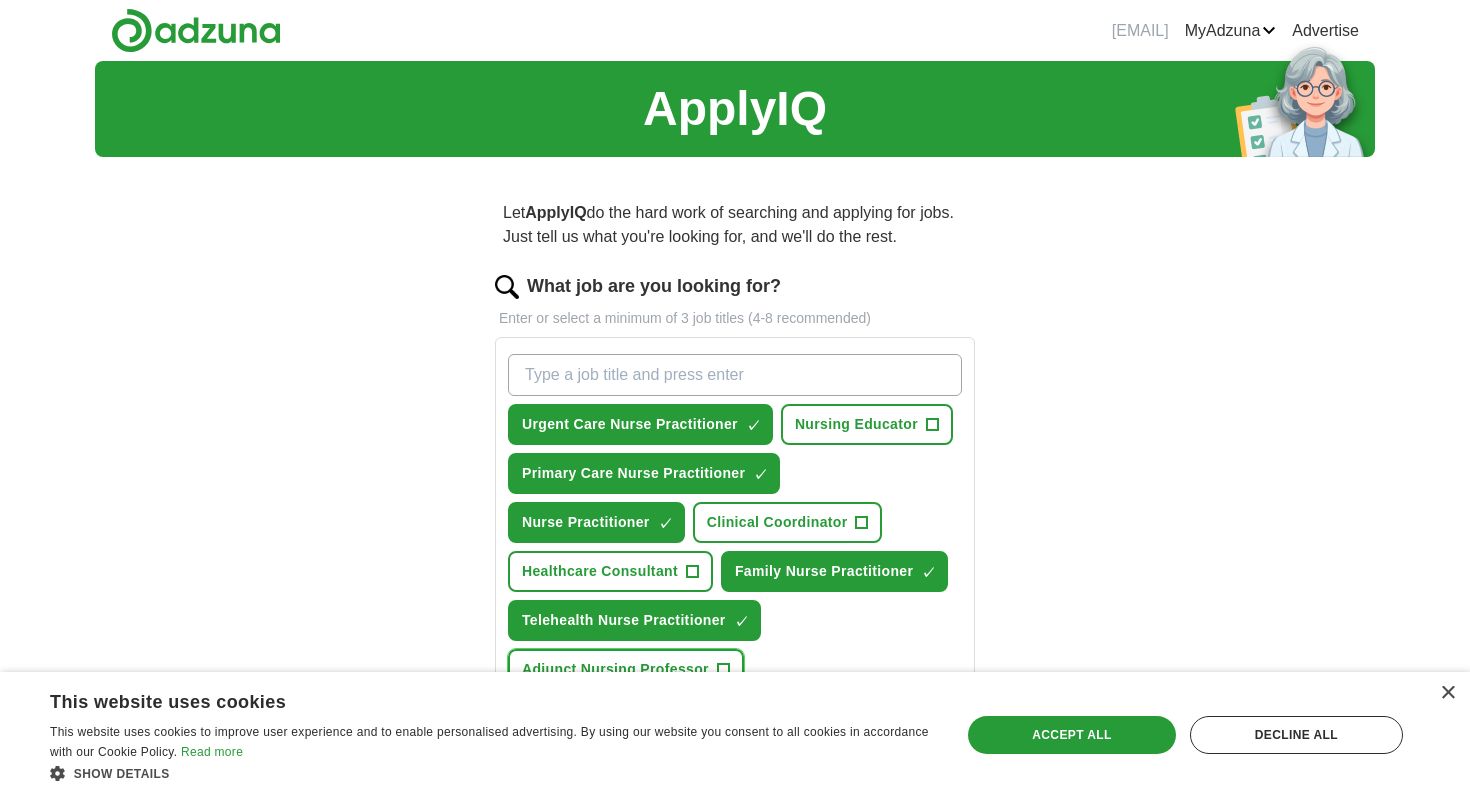 click on "+" at bounding box center [723, 670] 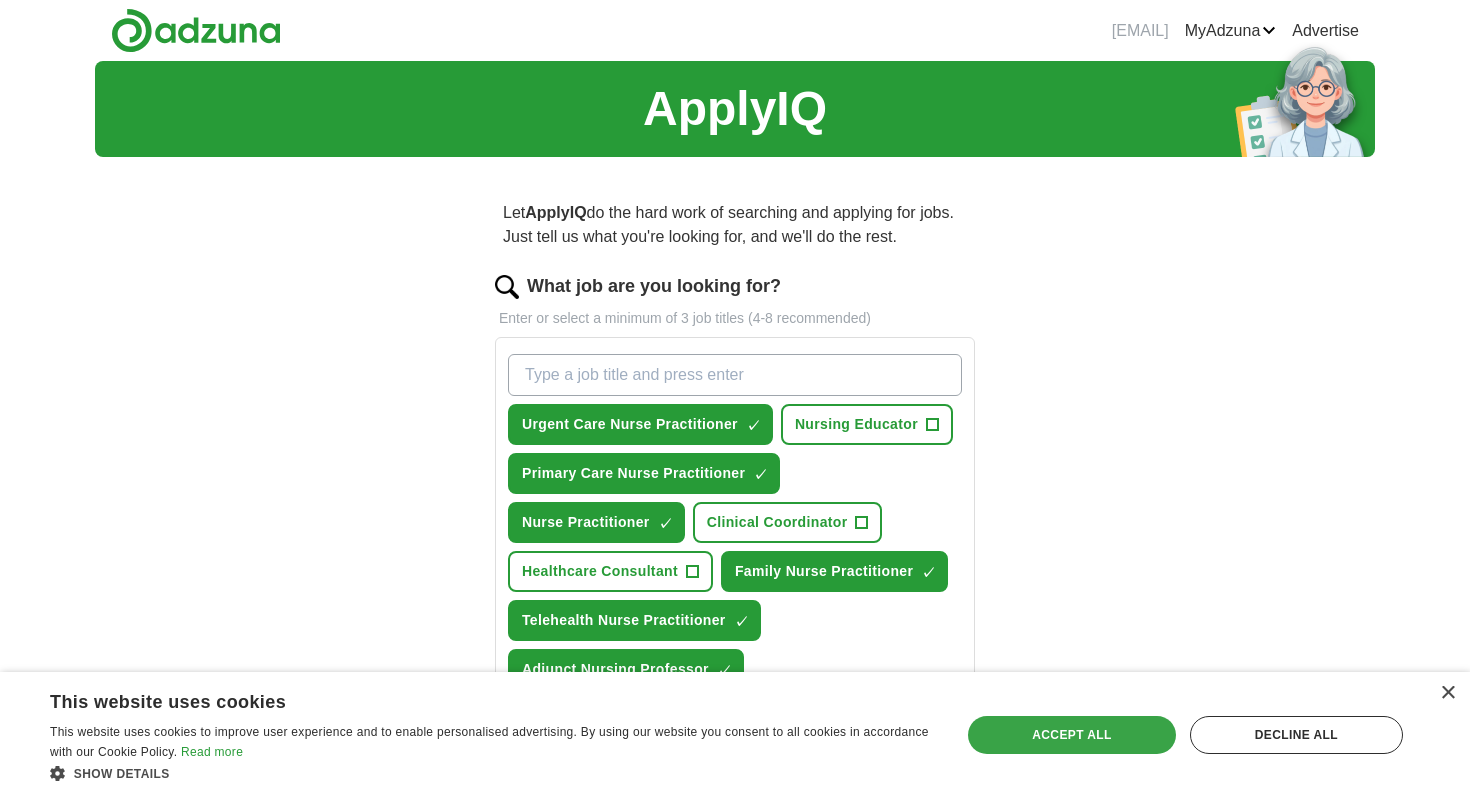 click on "Accept all" at bounding box center (1072, 735) 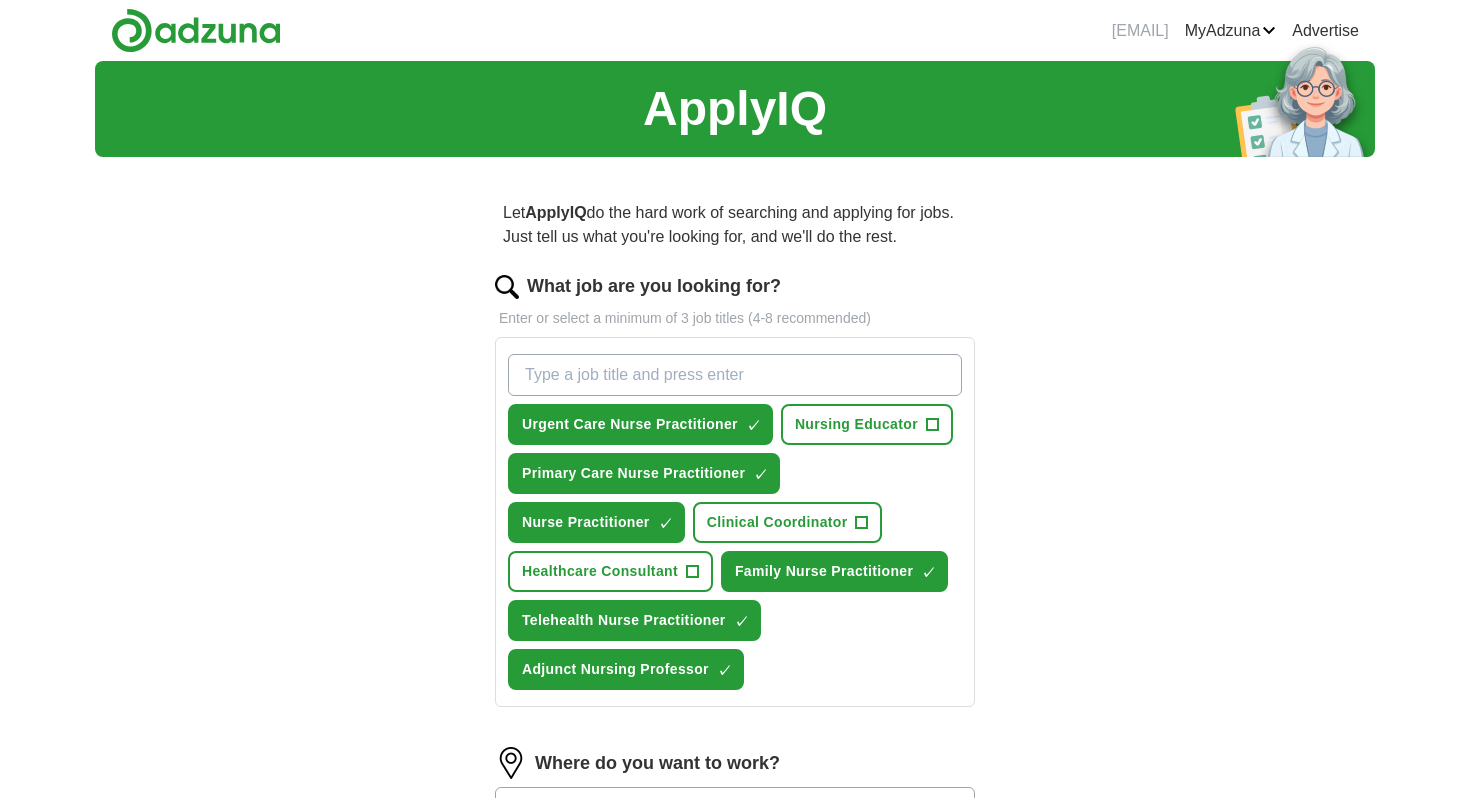 click on "ApplyIQ Let ApplyIQ do the hard work of searching and applying for jobs. Just tell us what you're looking for, and we'll do the rest. What job are you looking for? Enter or select a minimum of 3 job titles (4-8 recommended) Urgent Care Nurse Practitioner ✓ × Nursing Educator + Primary Care Nurse Practitioner ✓ × Nurse Practitioner ✓ × Clinical Coordinator + Healthcare Consultant + Family Nurse Practitioner ✓ × Telehealth Nurse Practitioner ✓ × Adjunct Nursing Professor ✓ × Where do you want to work? 25 mile radius Advanced Start applying for jobs By registering, you consent to us applying to suitable jobs for you" at bounding box center [735, 582] 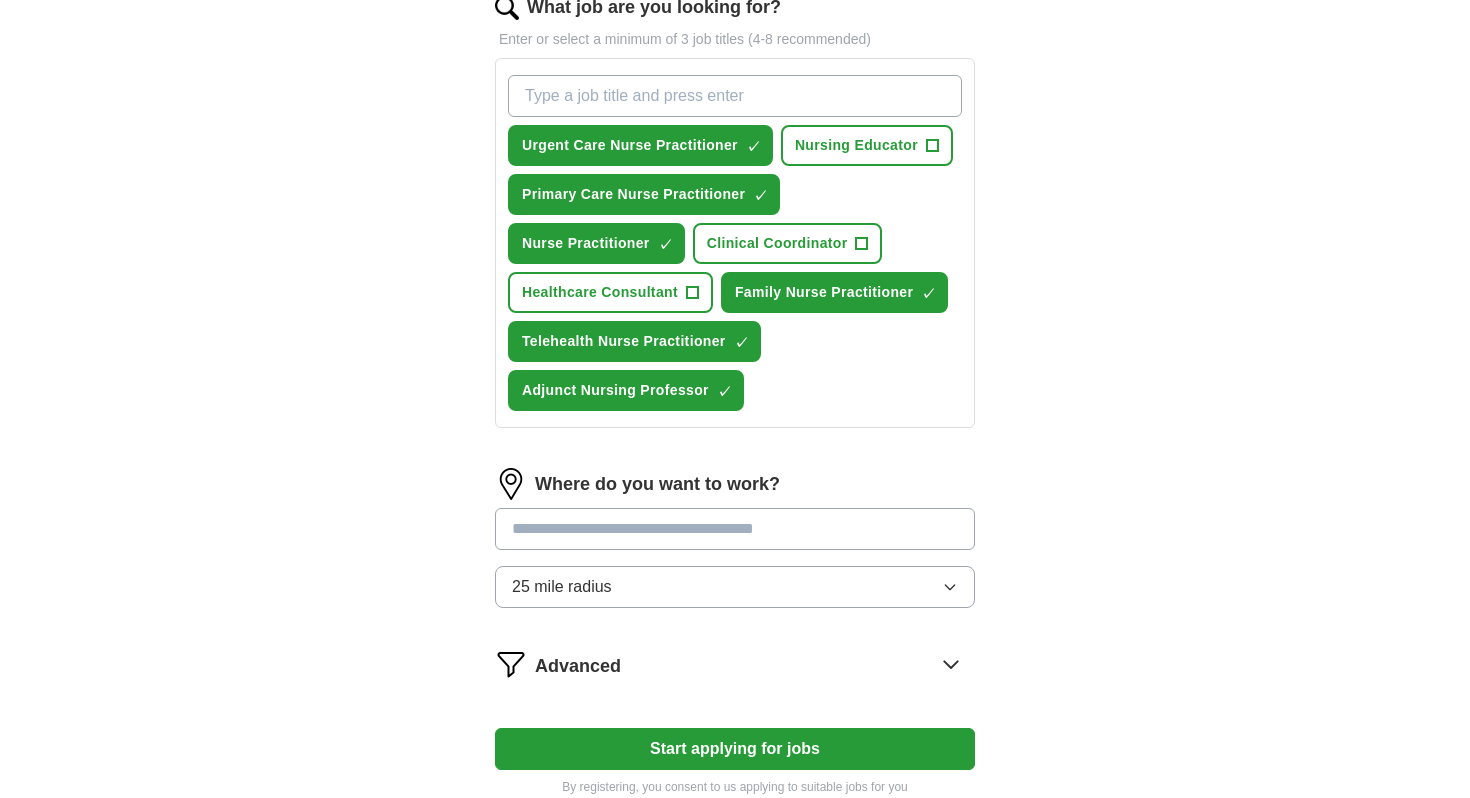 scroll, scrollTop: 280, scrollLeft: 0, axis: vertical 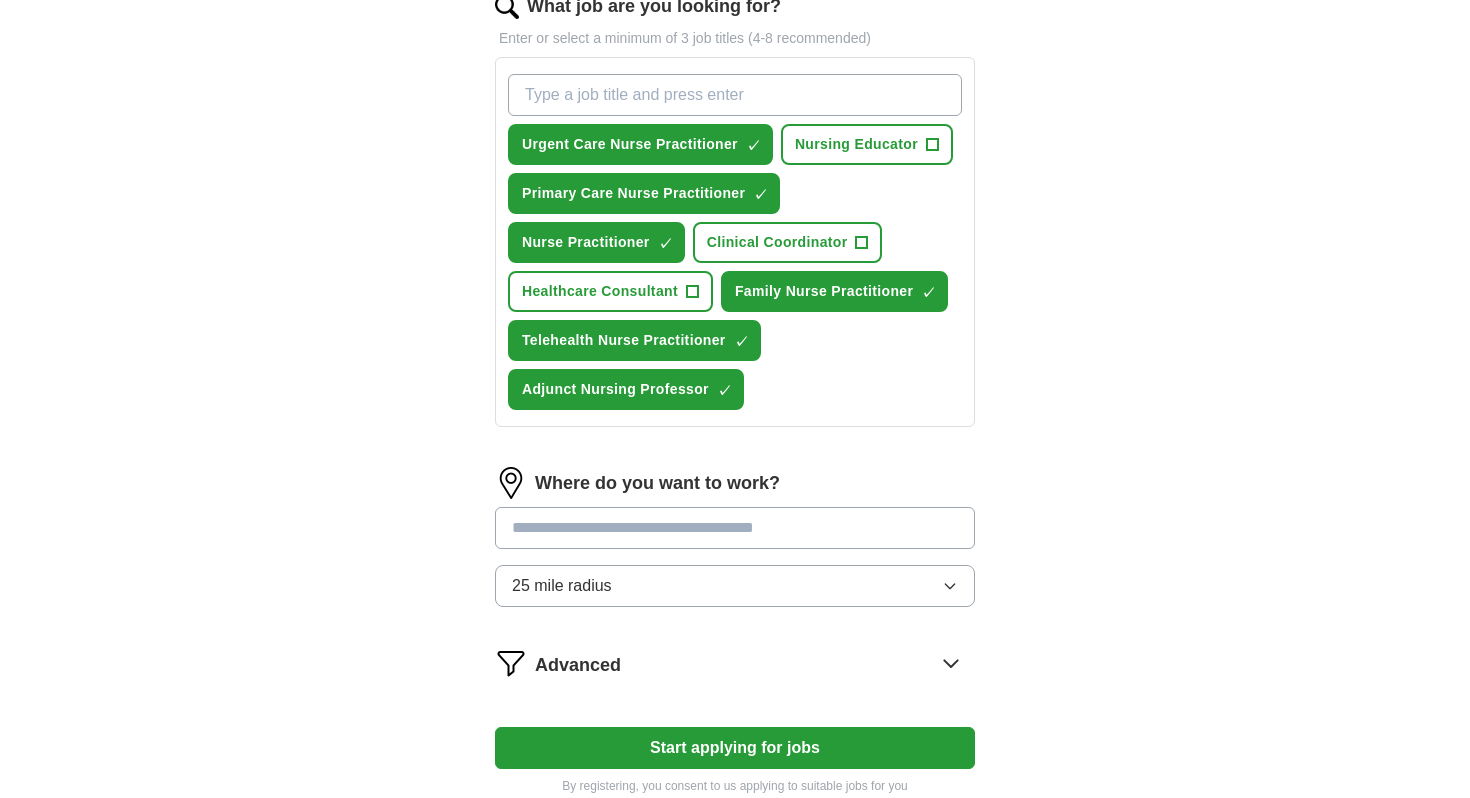 click at bounding box center [735, 528] 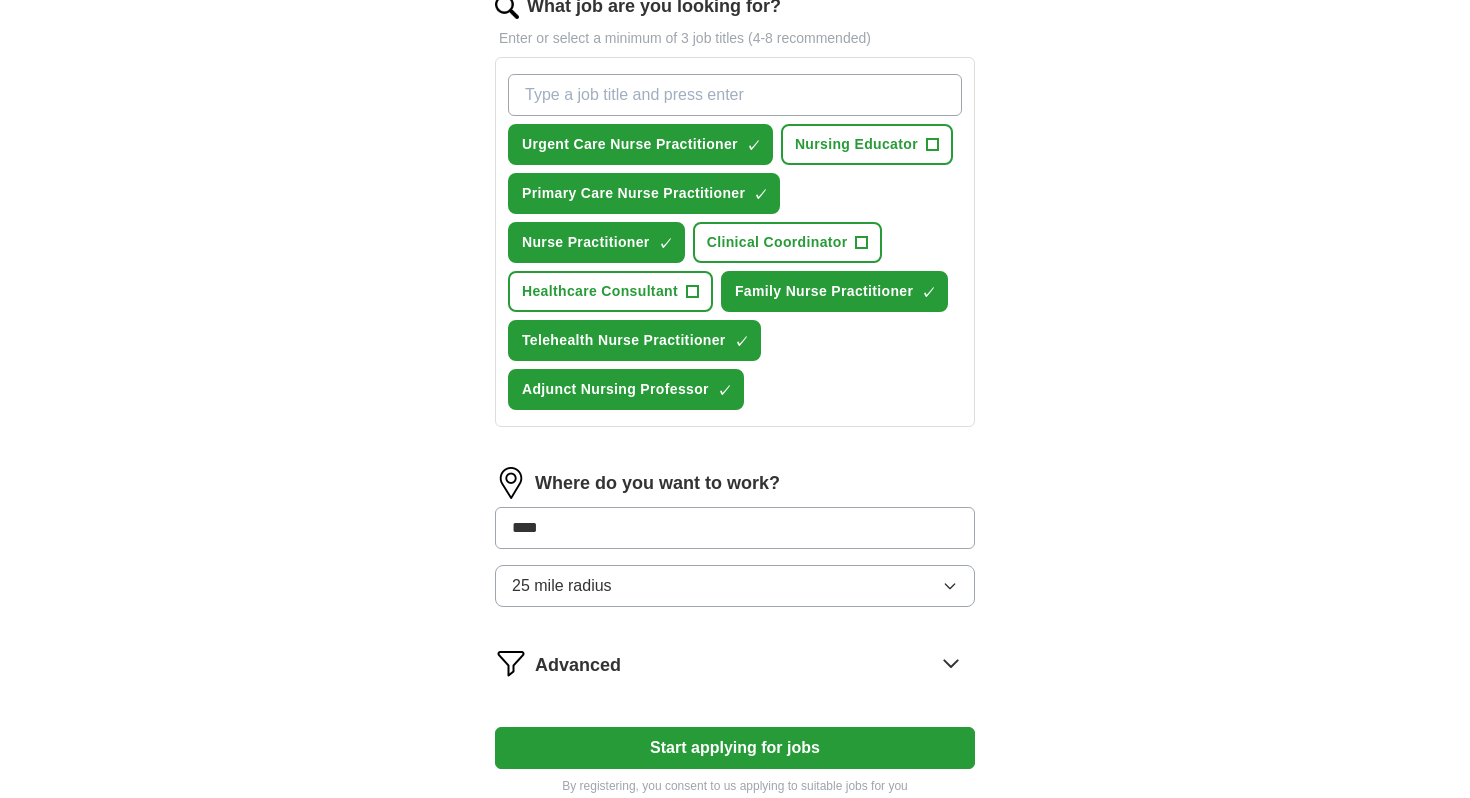 type on "*****" 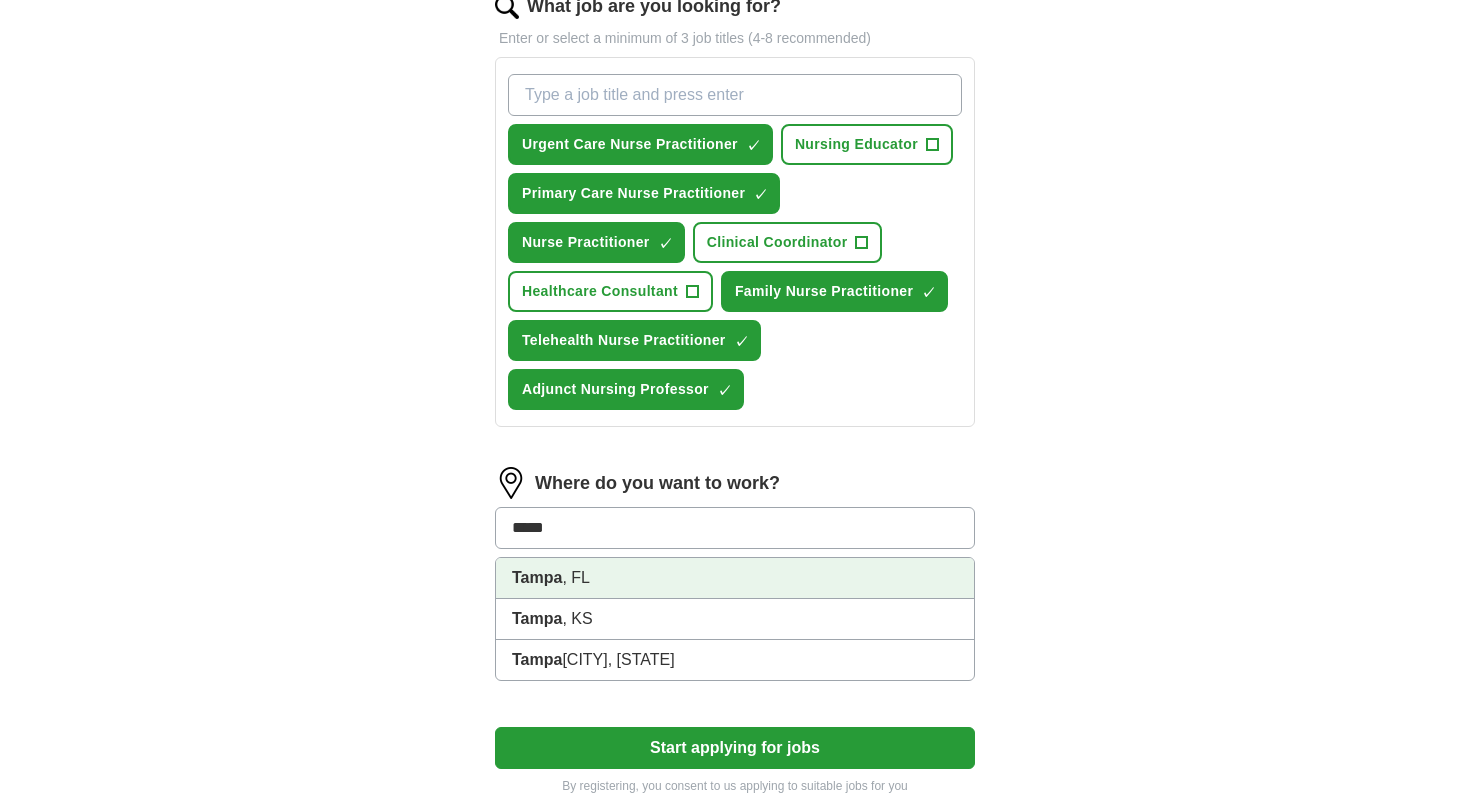 click on "[CITY] , [STATE]" at bounding box center (735, 578) 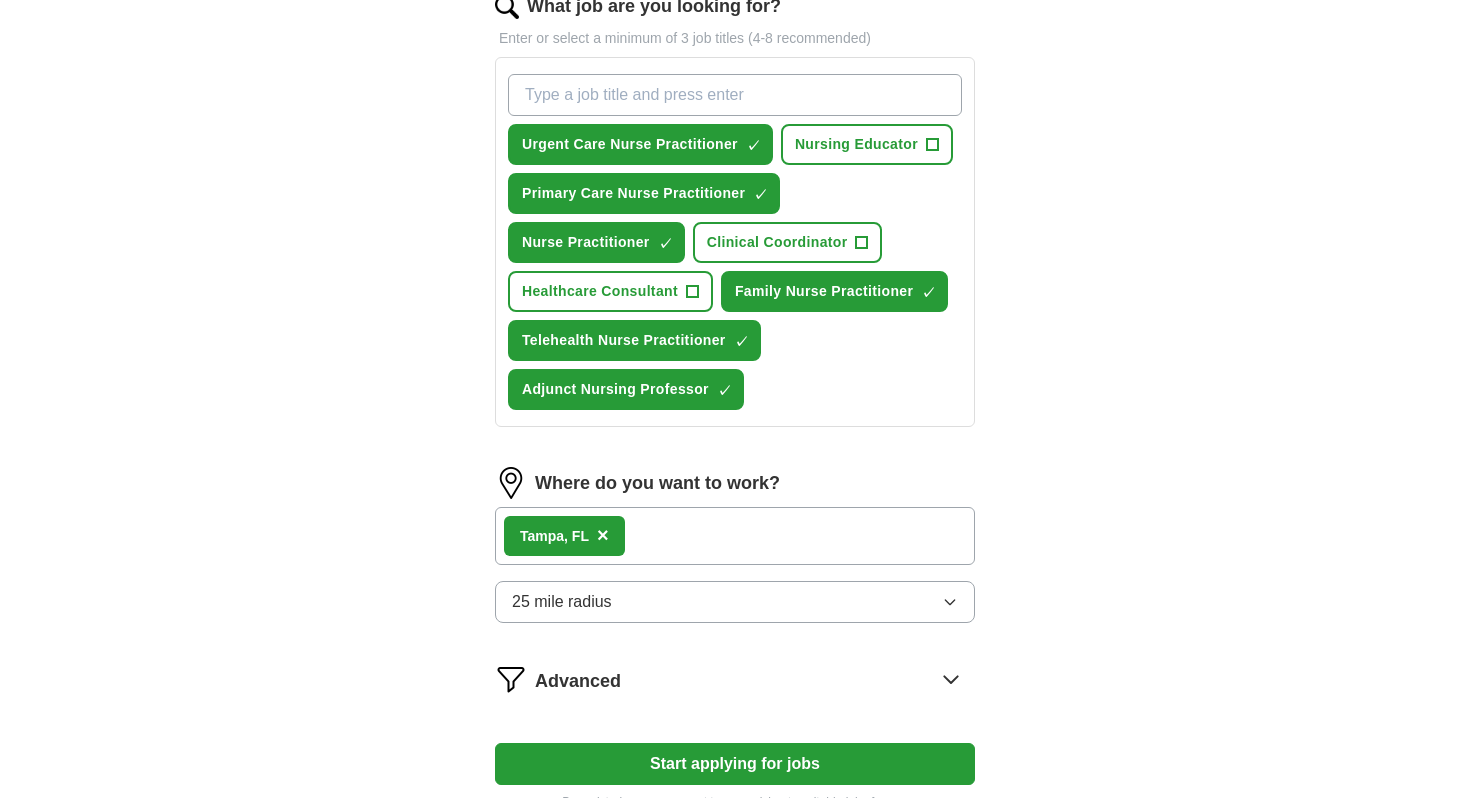 click on "Start applying for jobs" at bounding box center (735, 764) 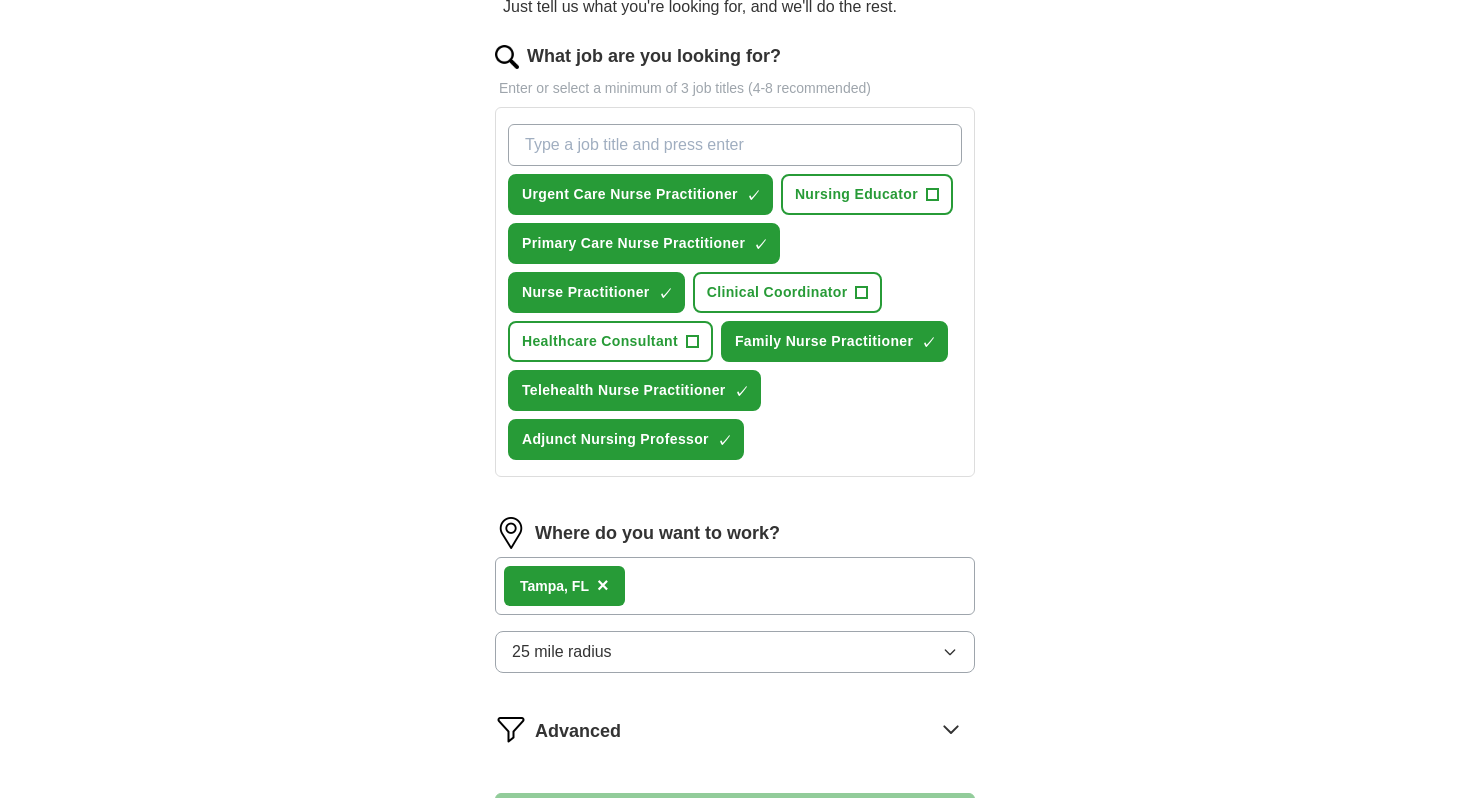 select on "**" 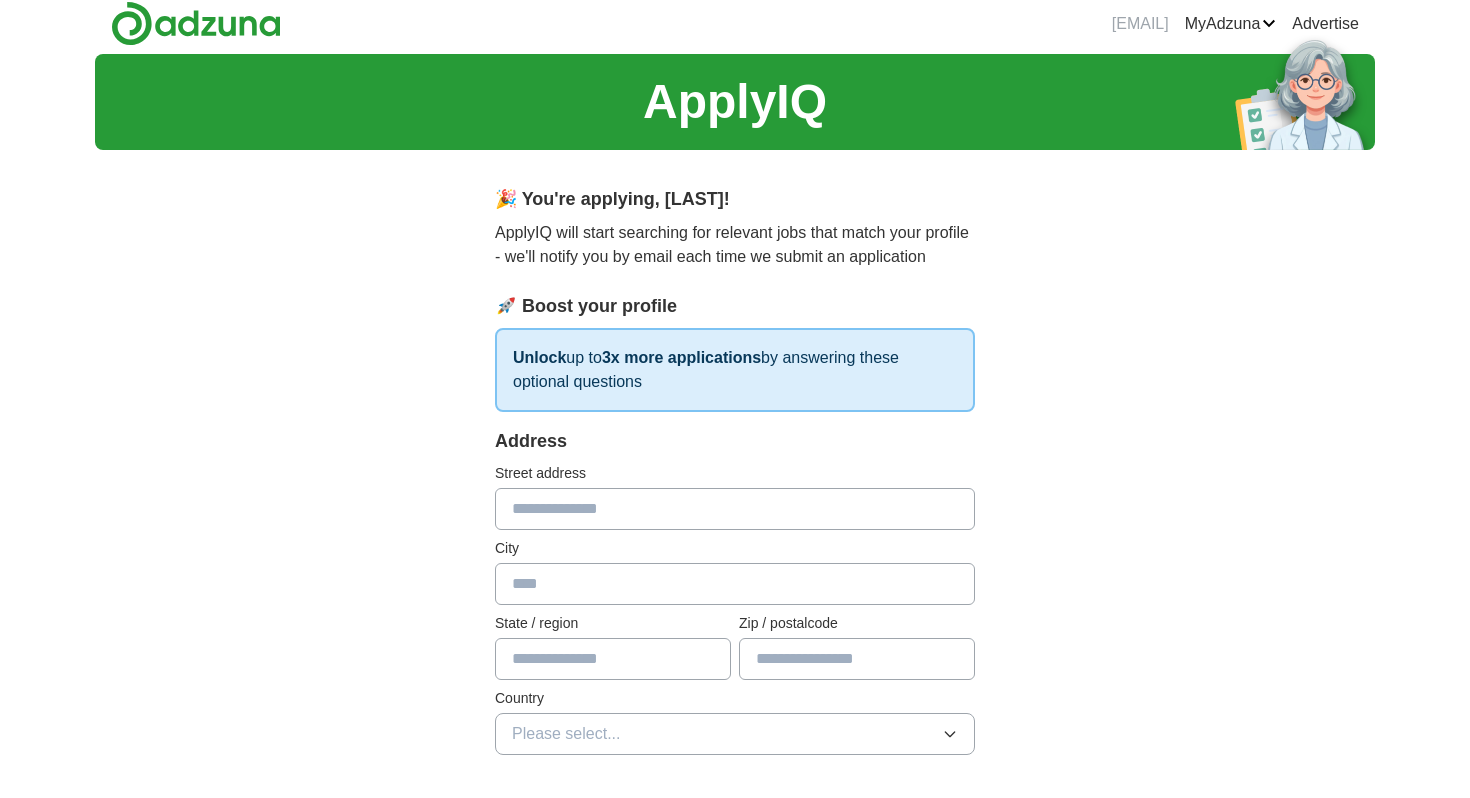 scroll, scrollTop: 0, scrollLeft: 0, axis: both 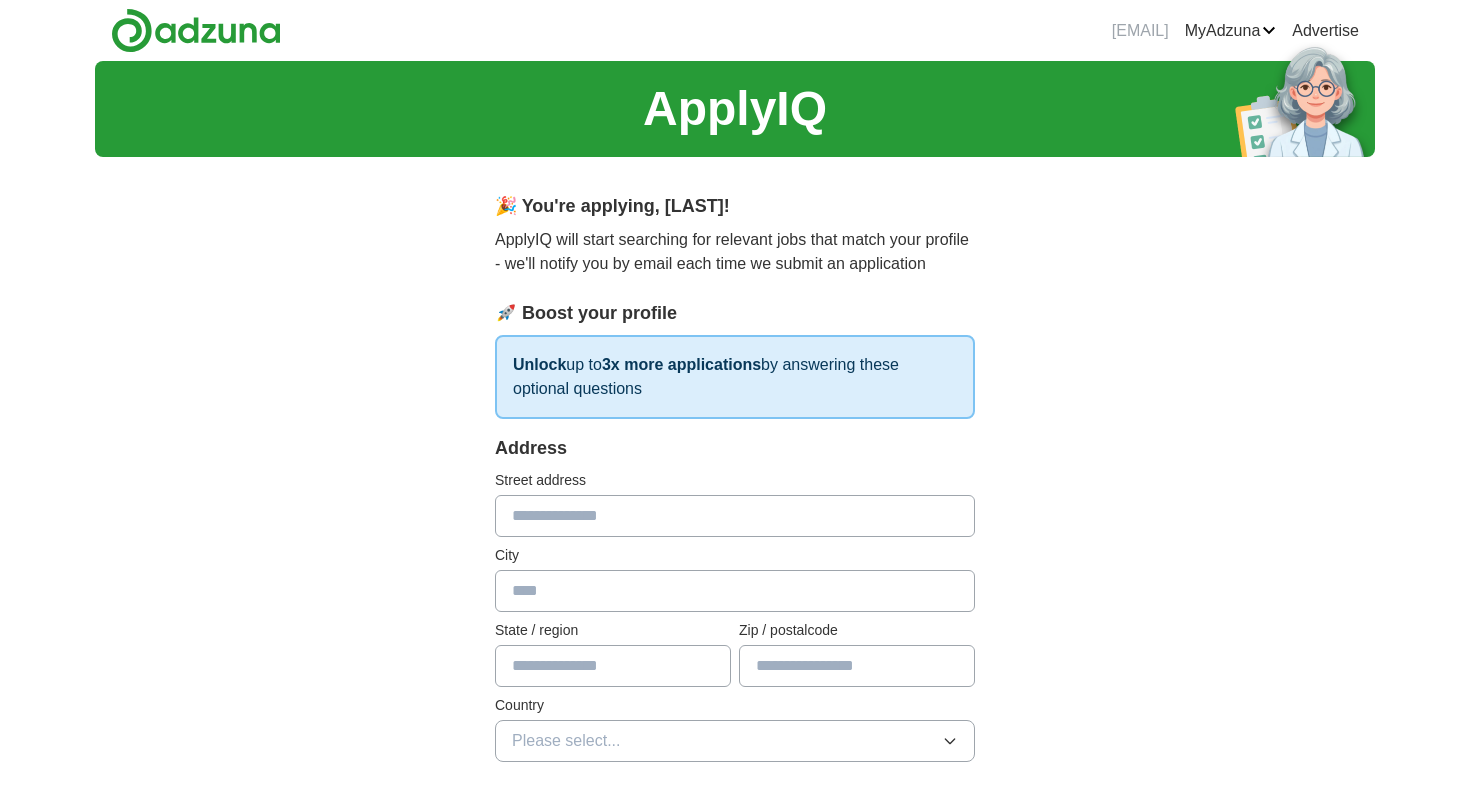 click at bounding box center [735, 516] 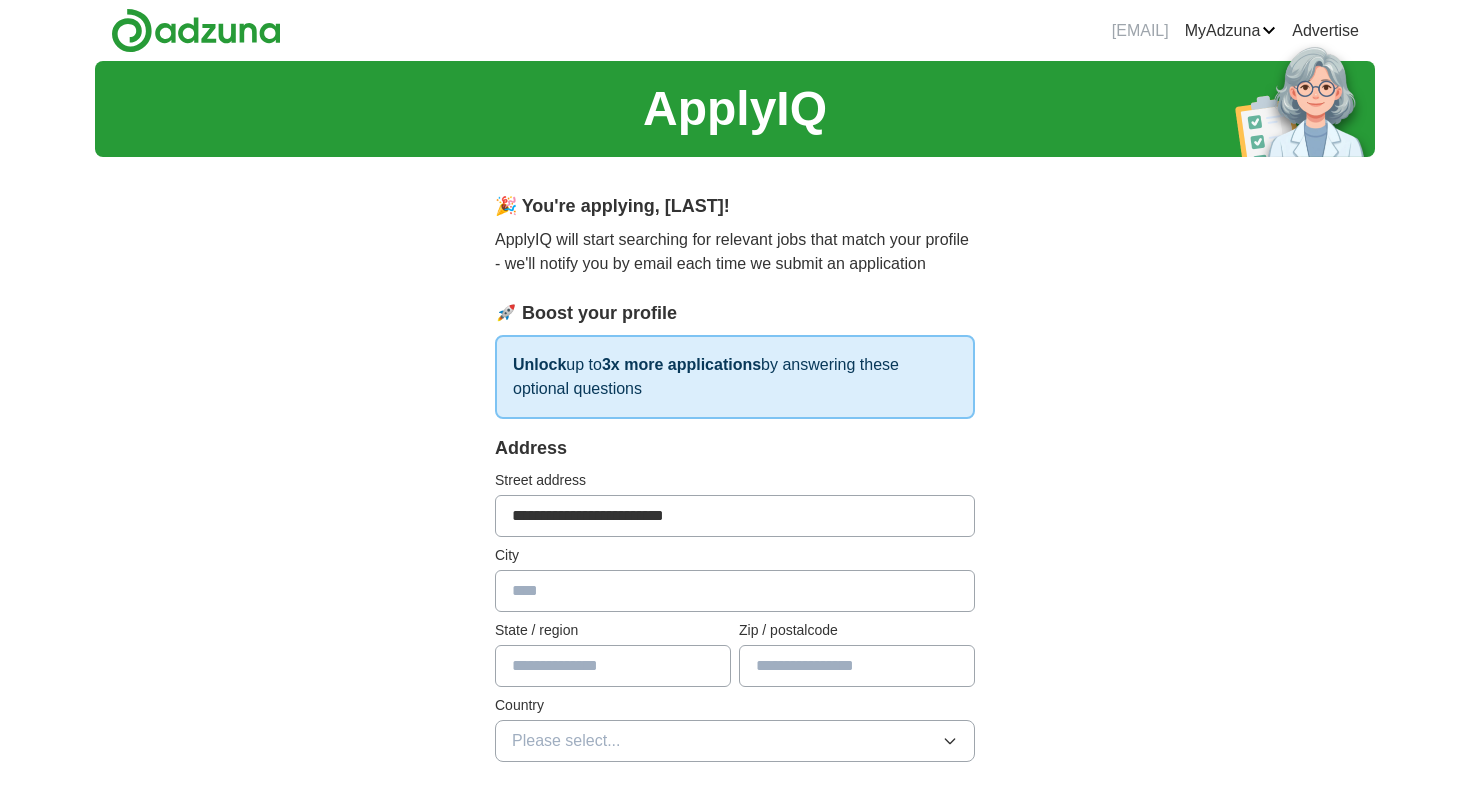 type on "**********" 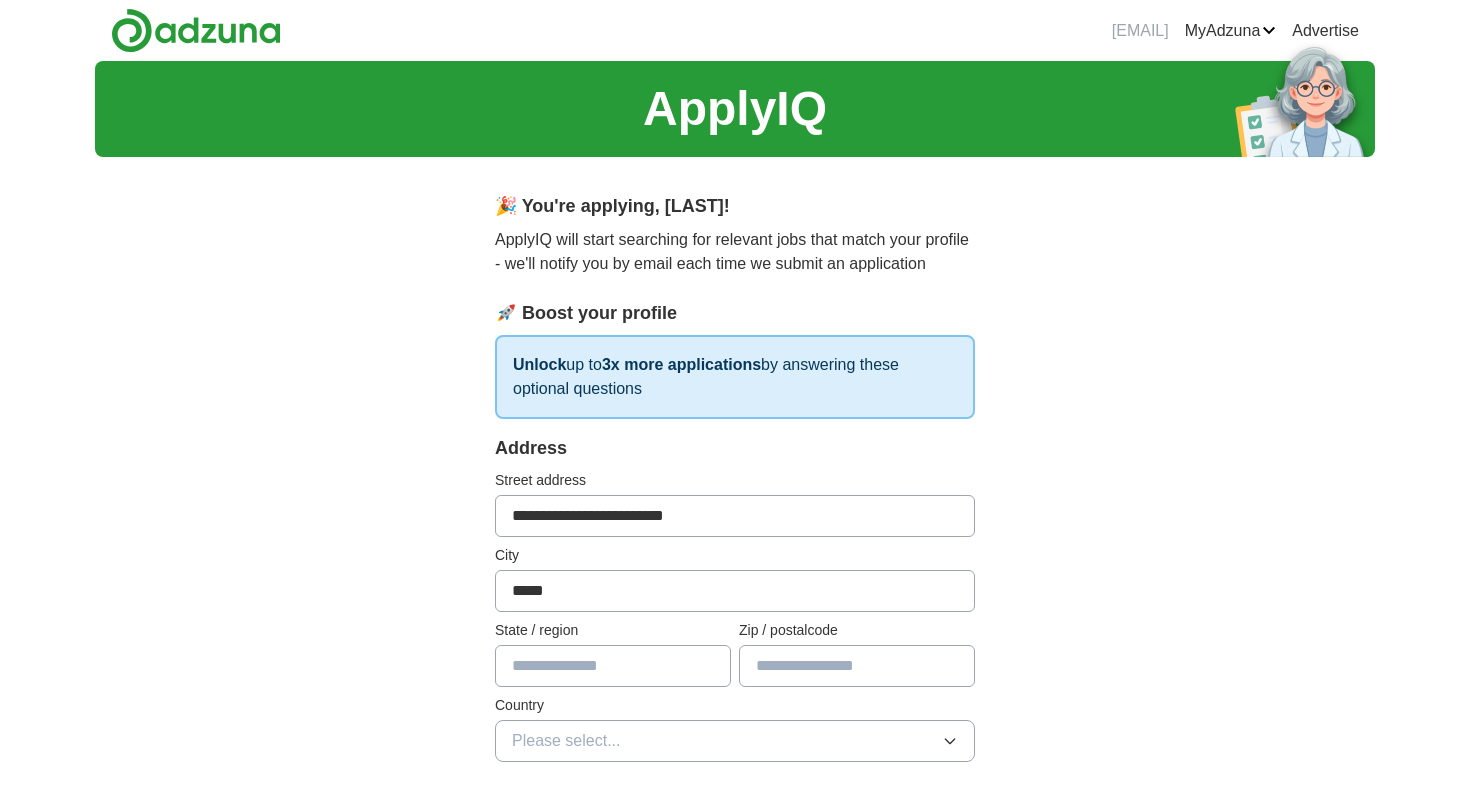 type on "*****" 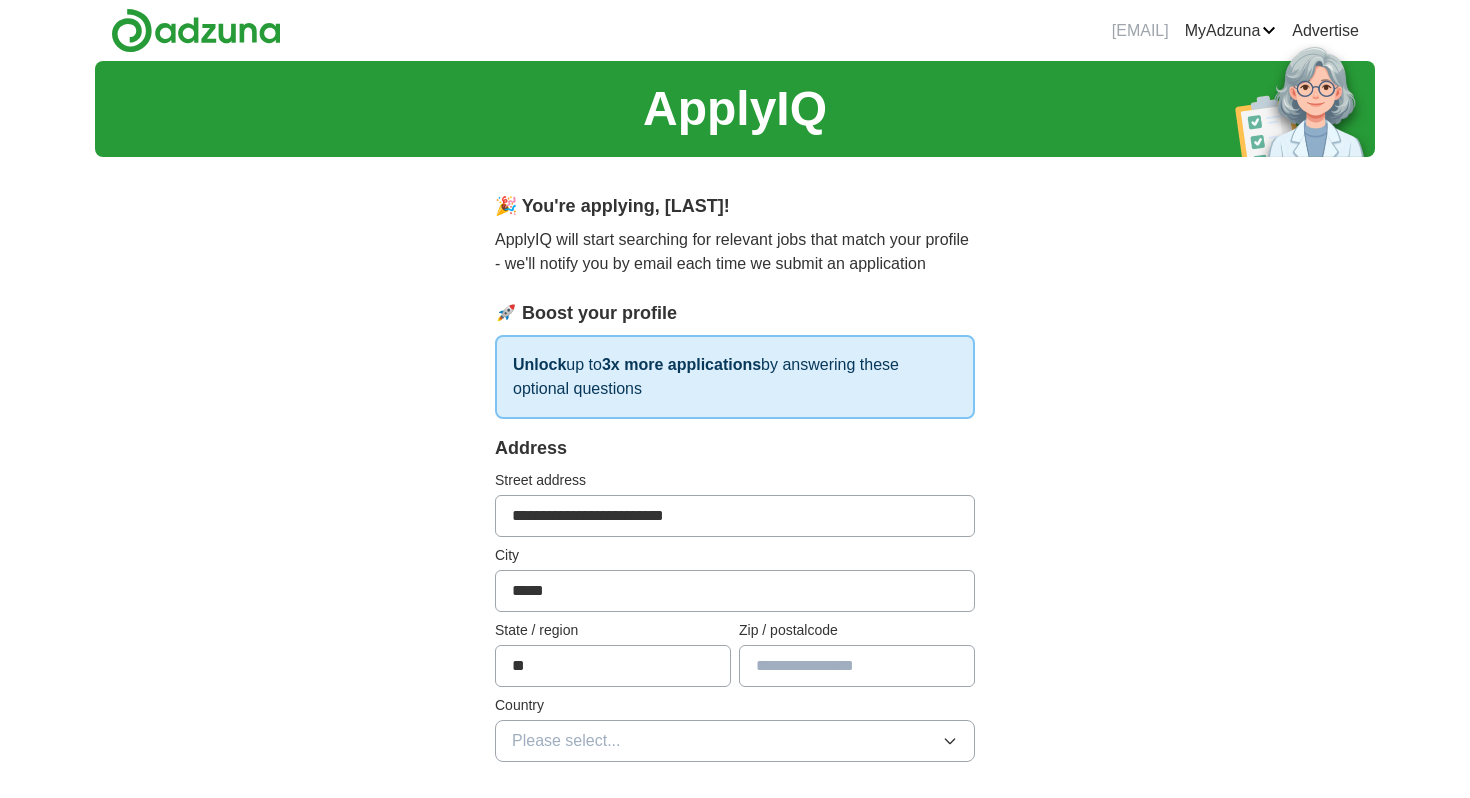 type on "**" 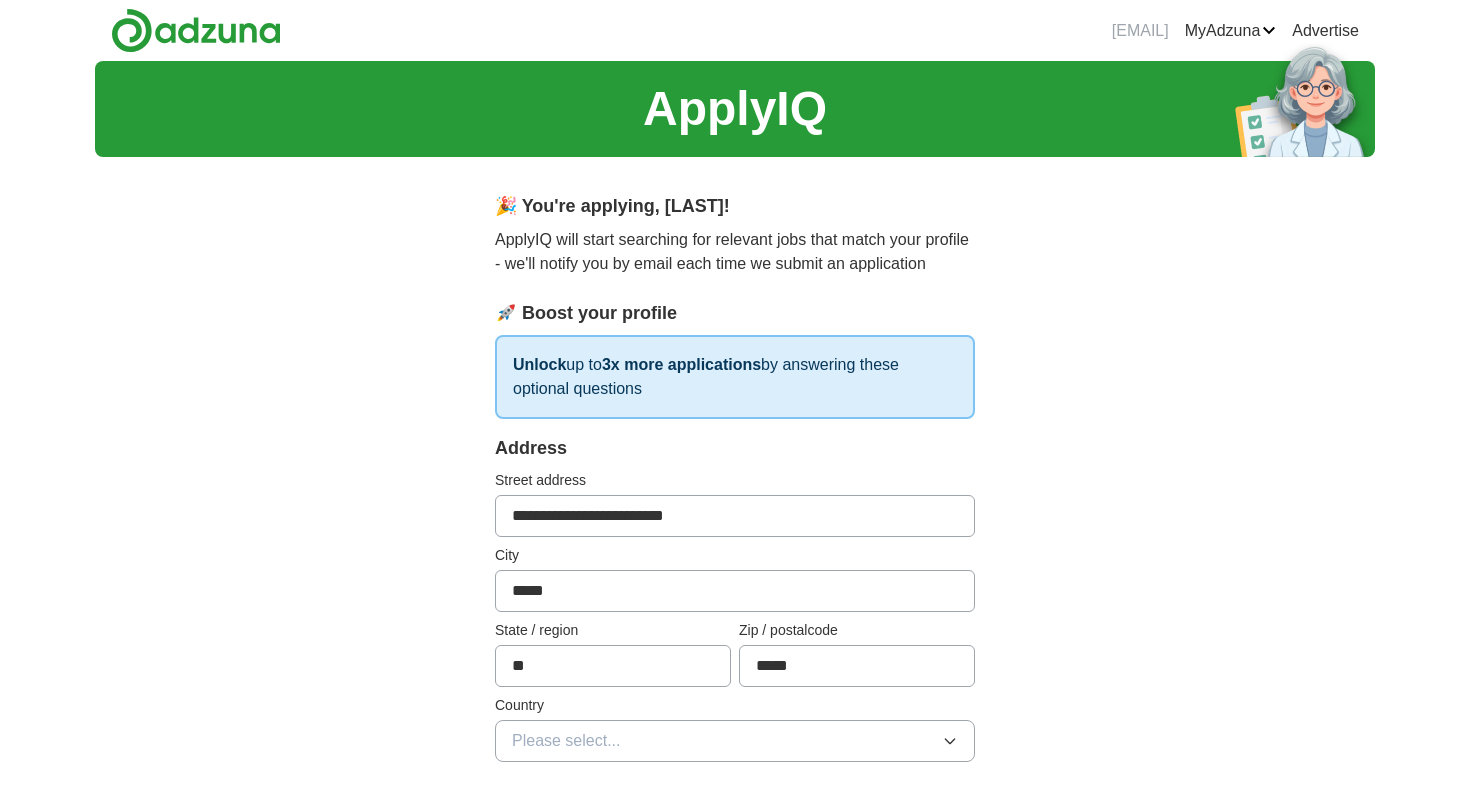 type on "*****" 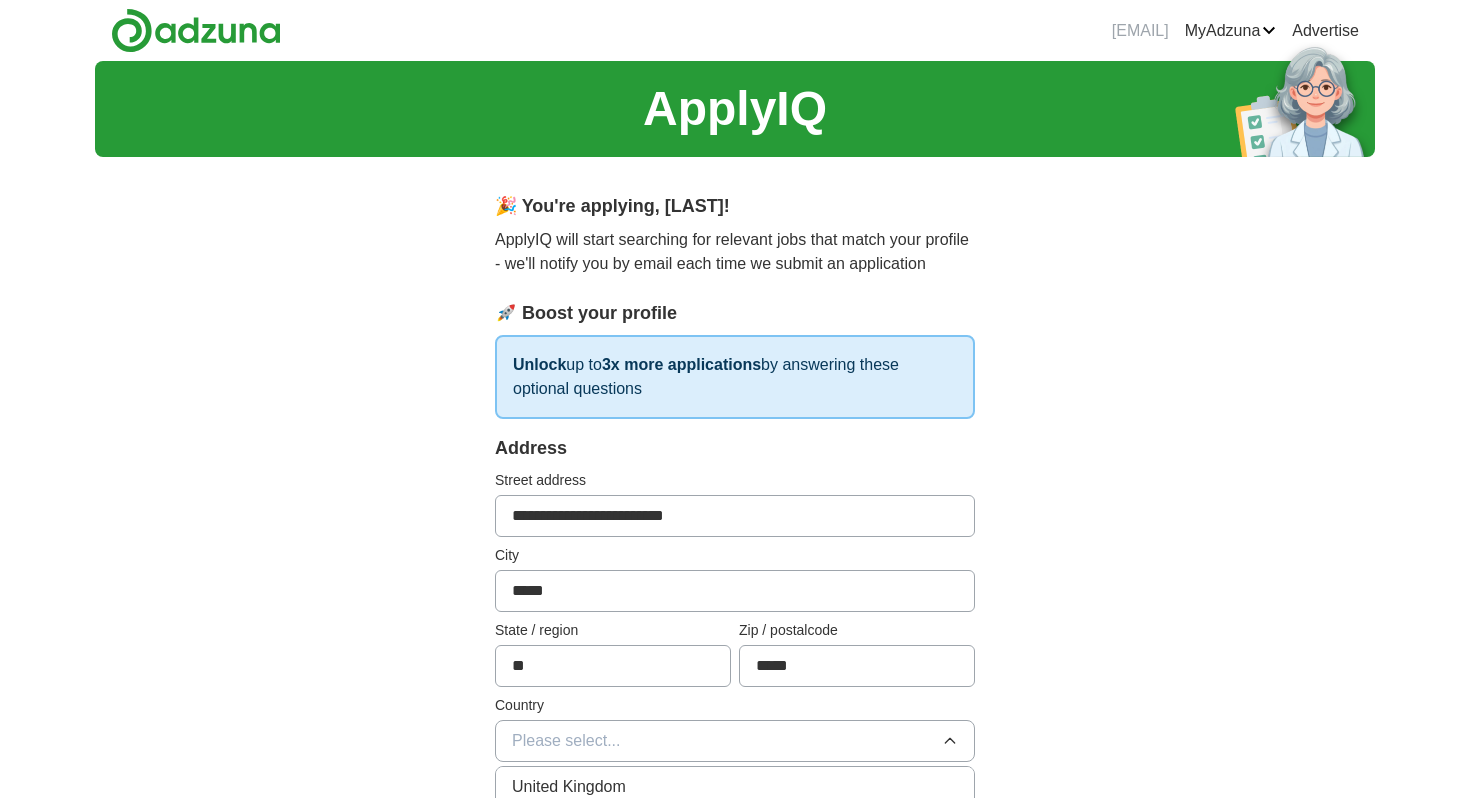 type 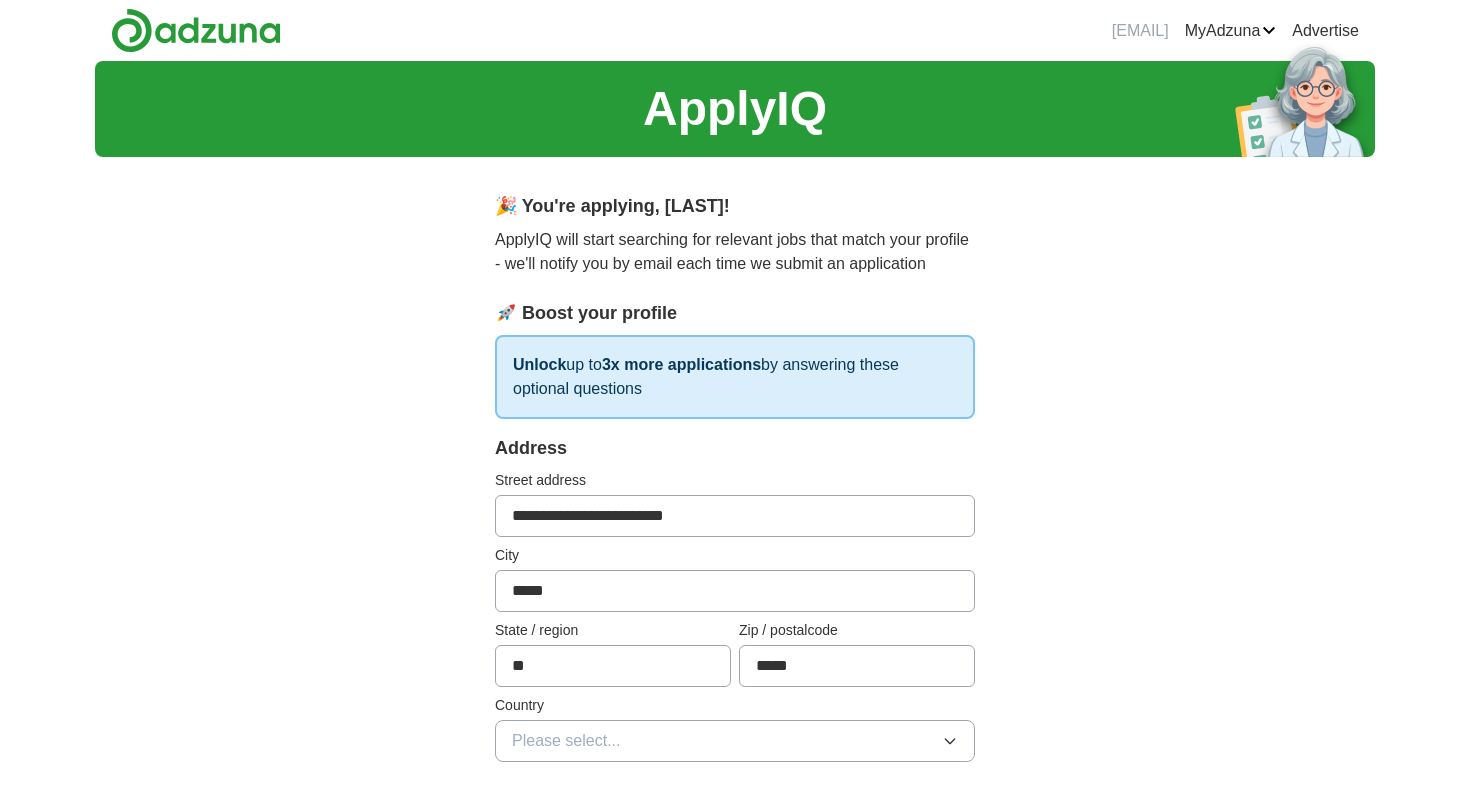click on "**********" at bounding box center [735, 958] 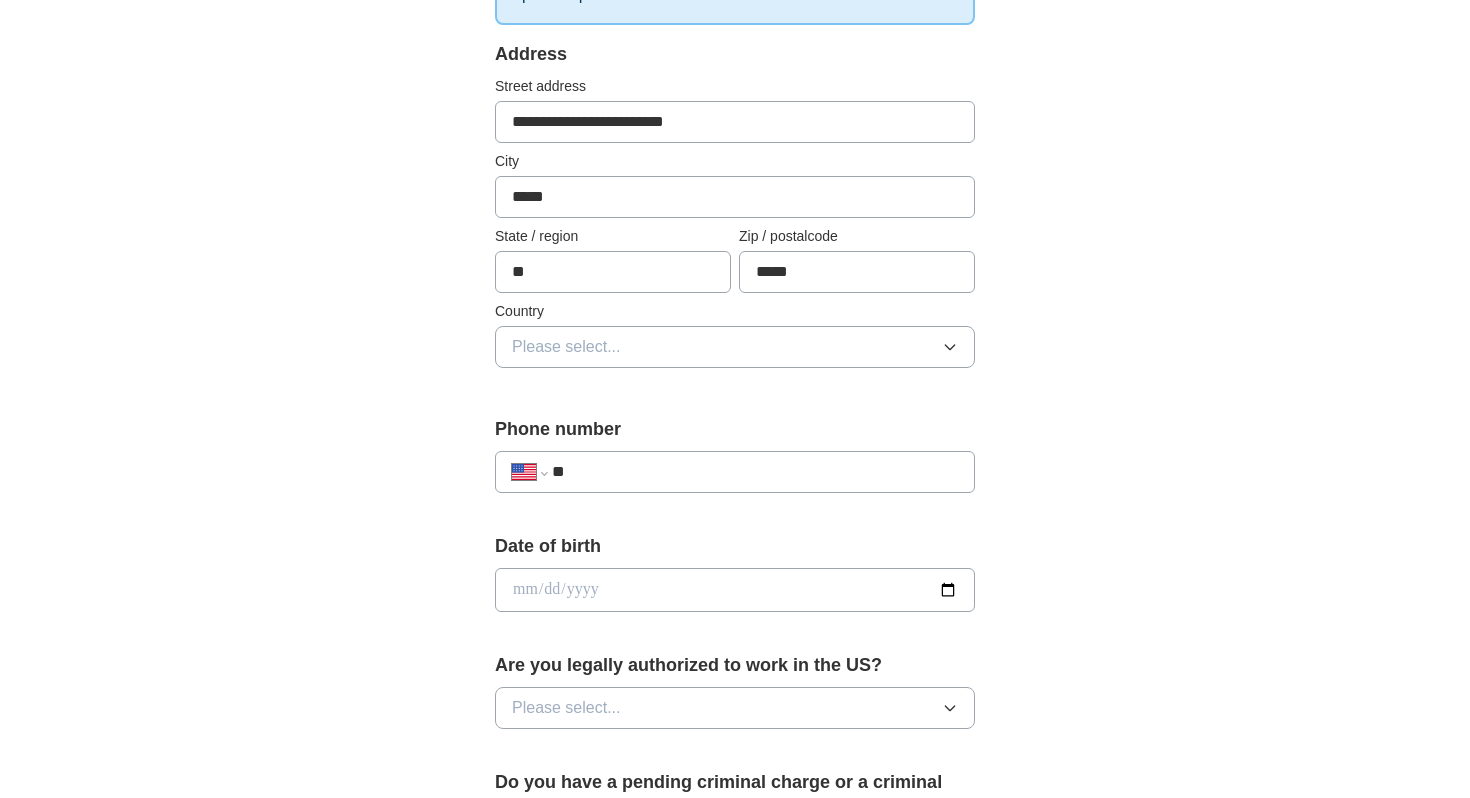 scroll, scrollTop: 480, scrollLeft: 0, axis: vertical 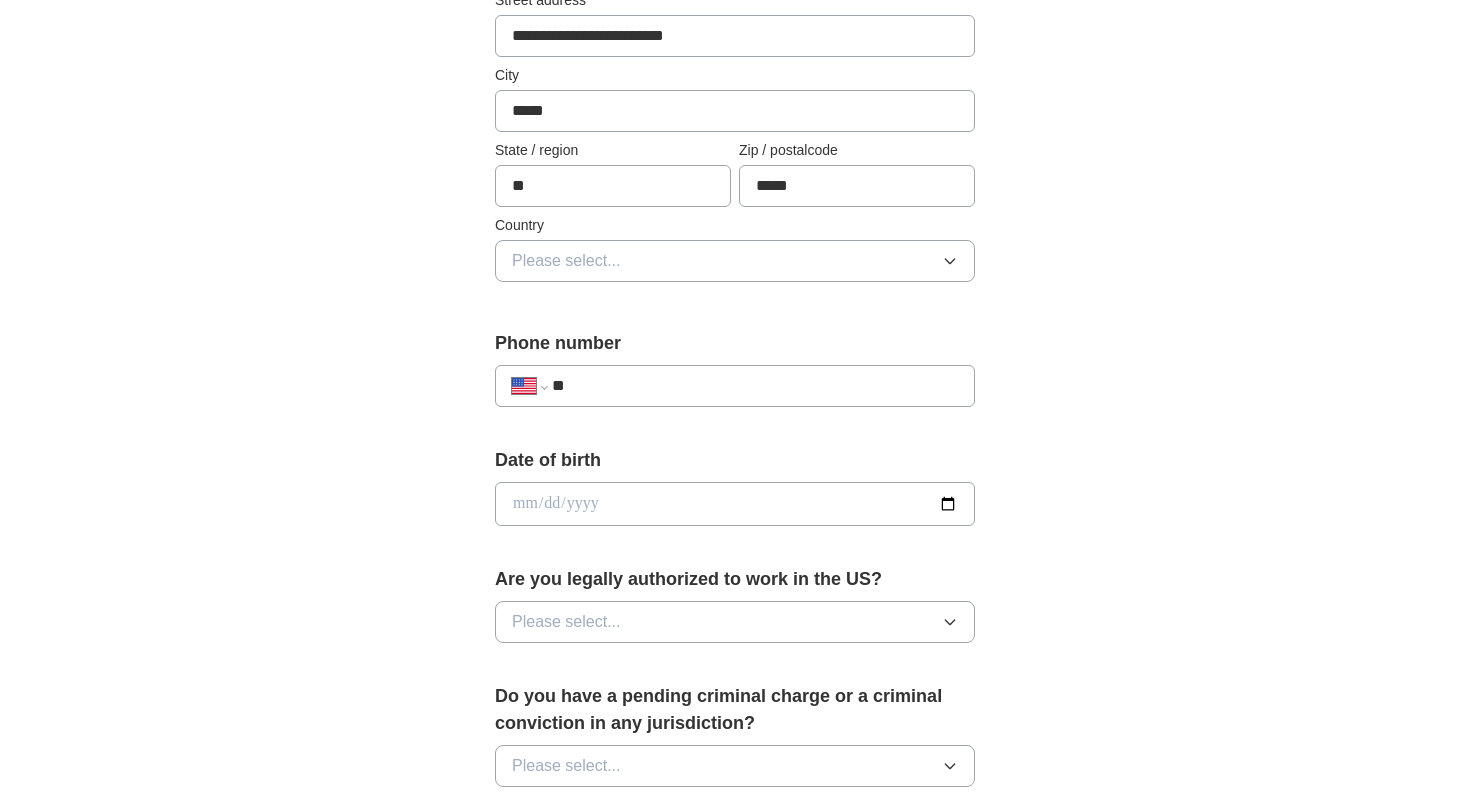click on "Please select..." at bounding box center [735, 261] 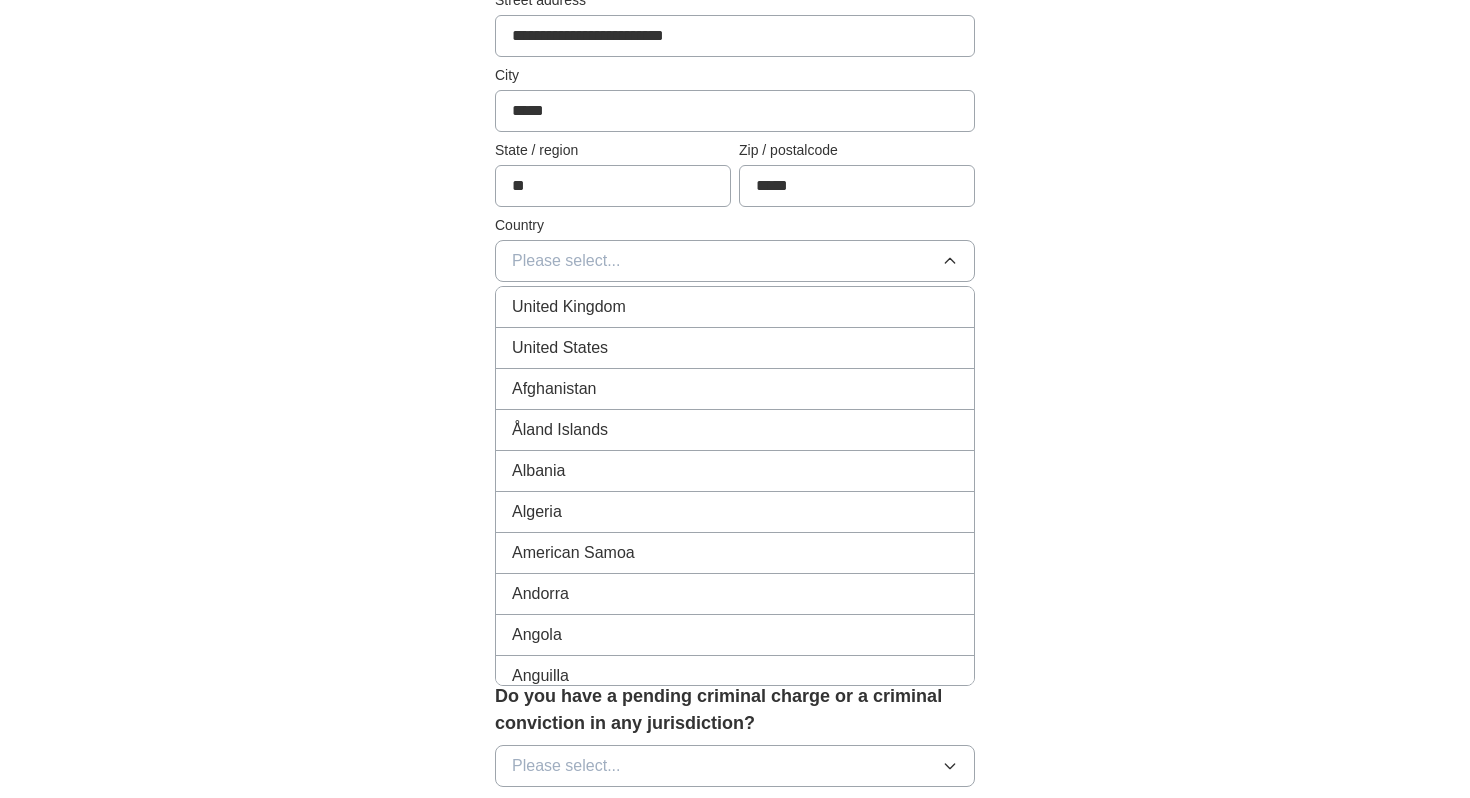 click on "United States" at bounding box center [735, 348] 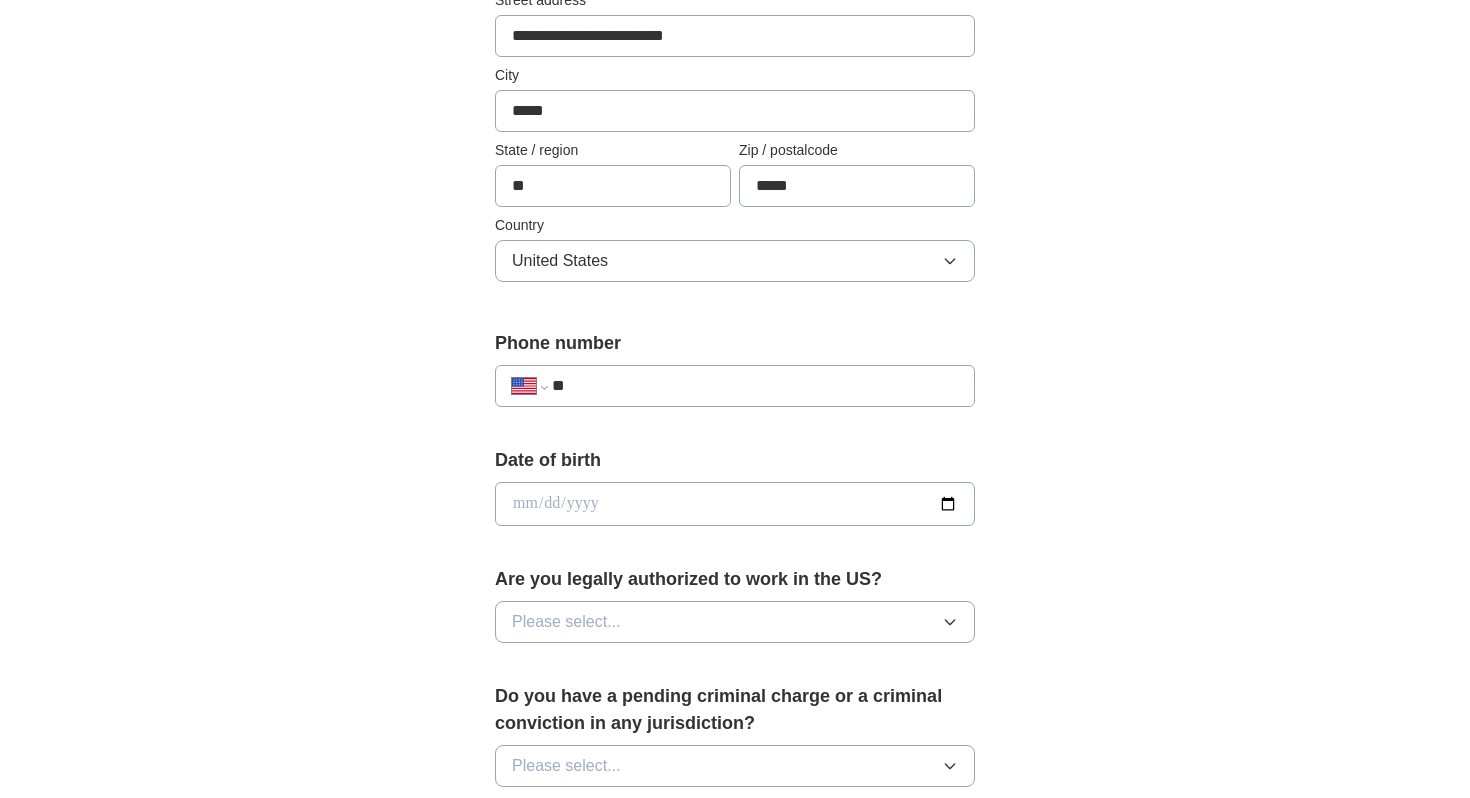 click on "**" at bounding box center [755, 386] 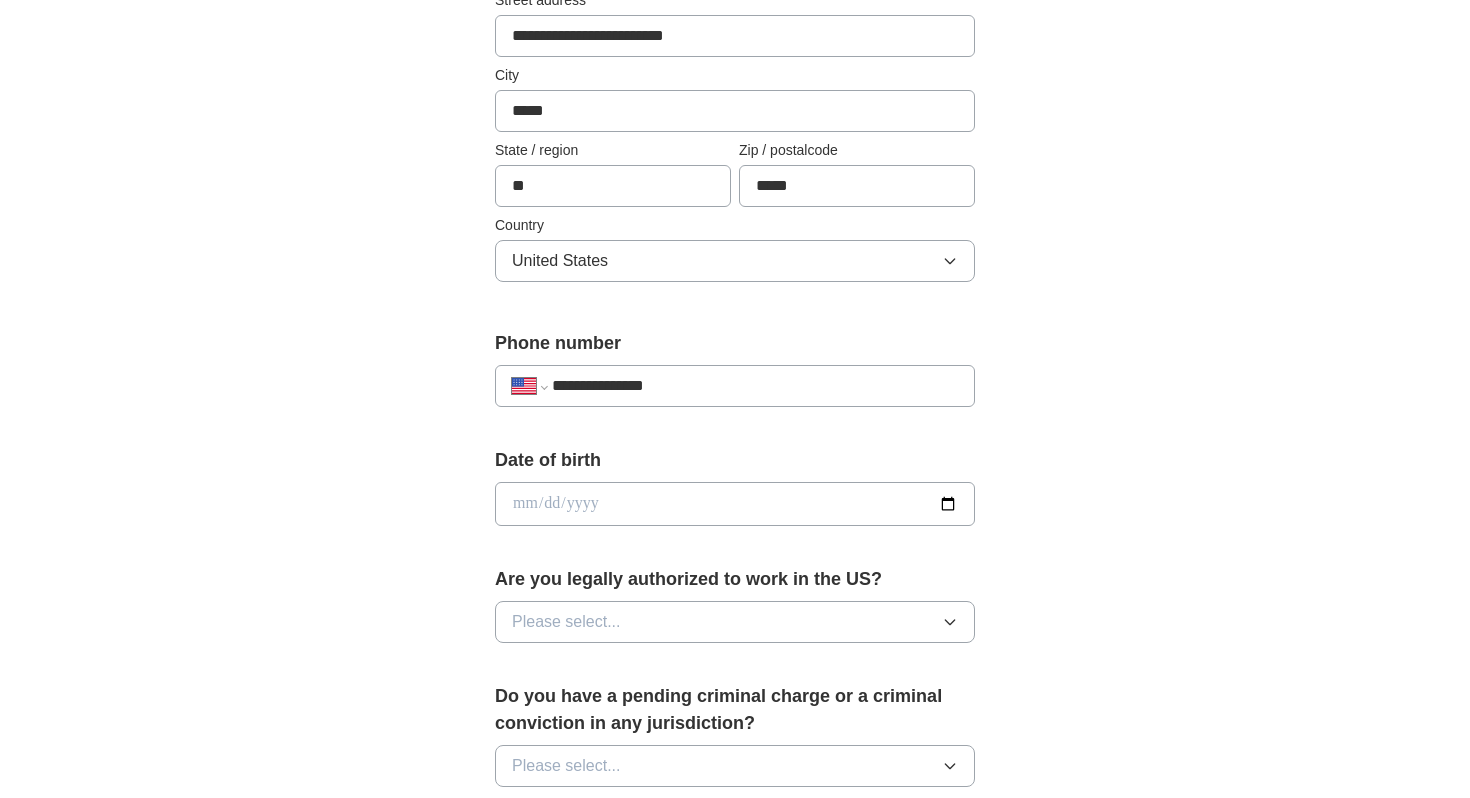 type on "**********" 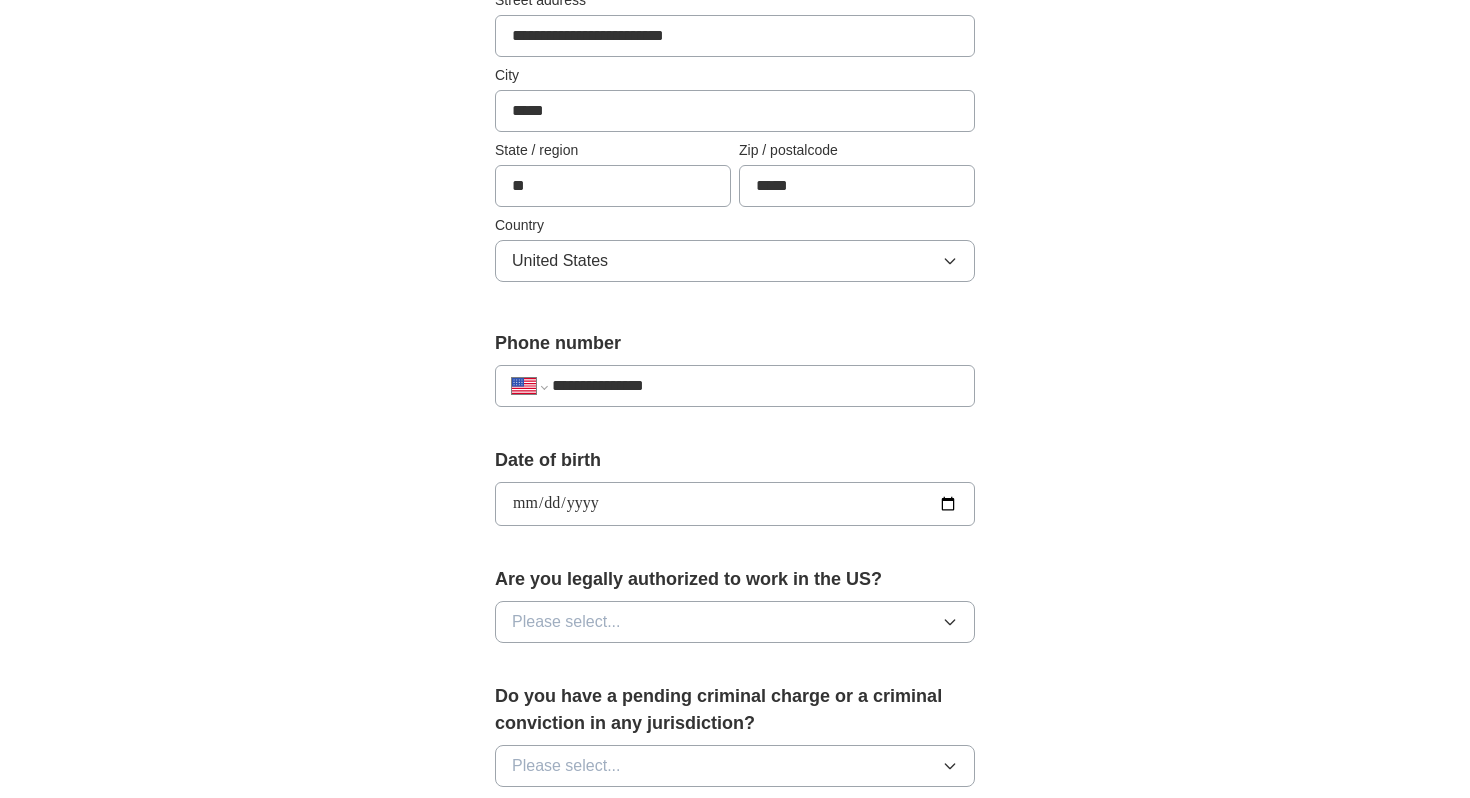 type on "**********" 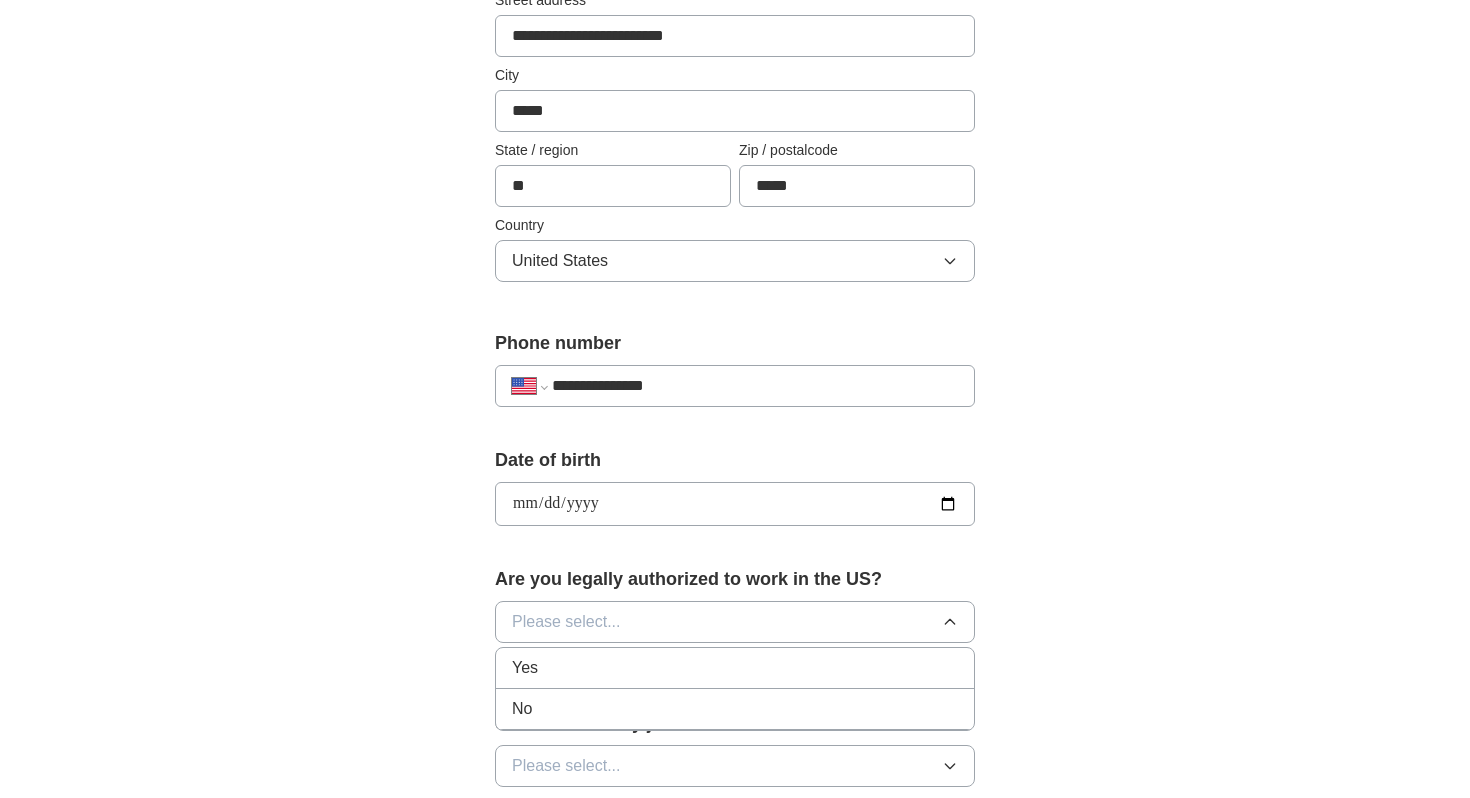 click on "Yes" at bounding box center (735, 668) 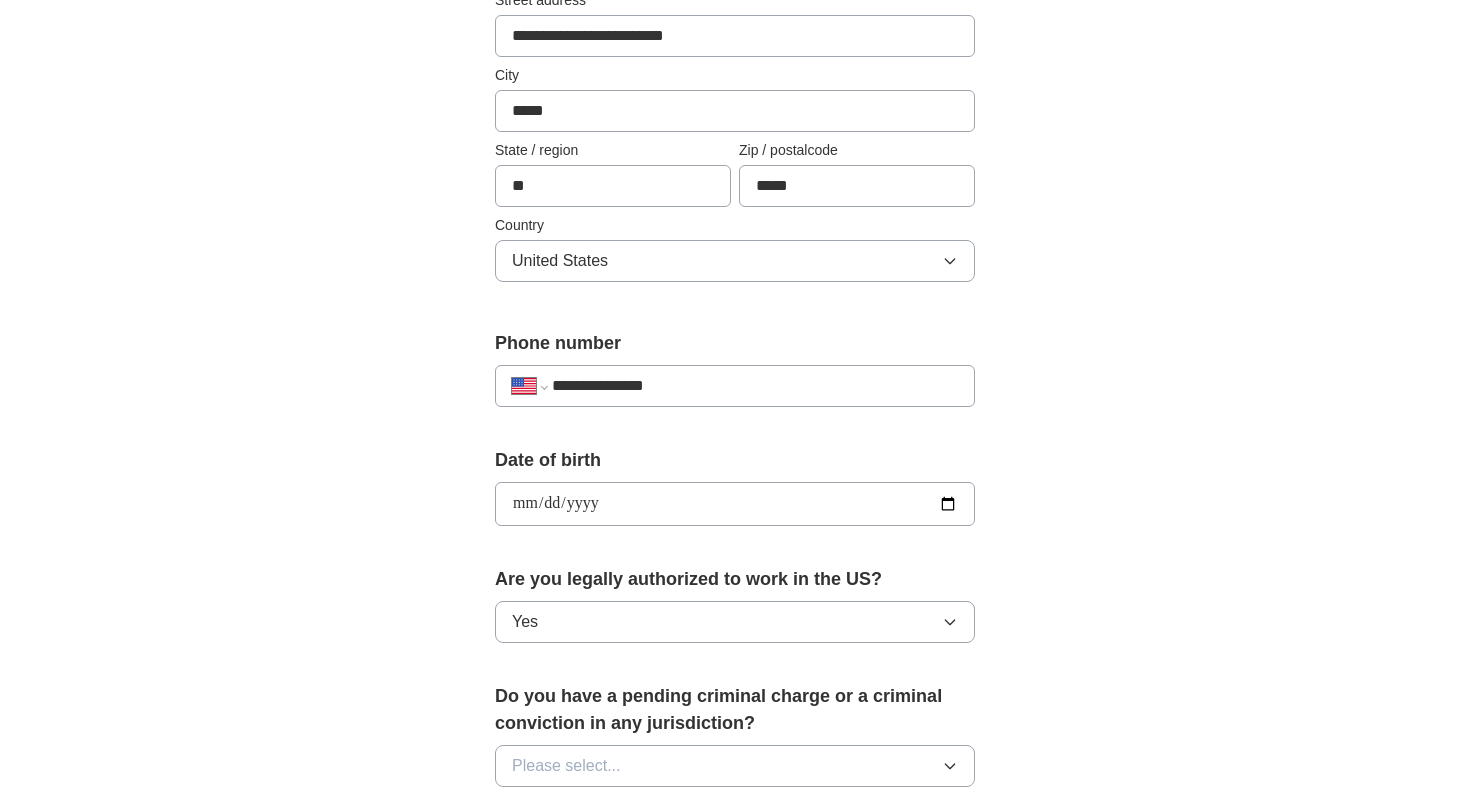 click on "Do you have a pending criminal charge or a criminal conviction in any jurisdiction?" at bounding box center (735, 710) 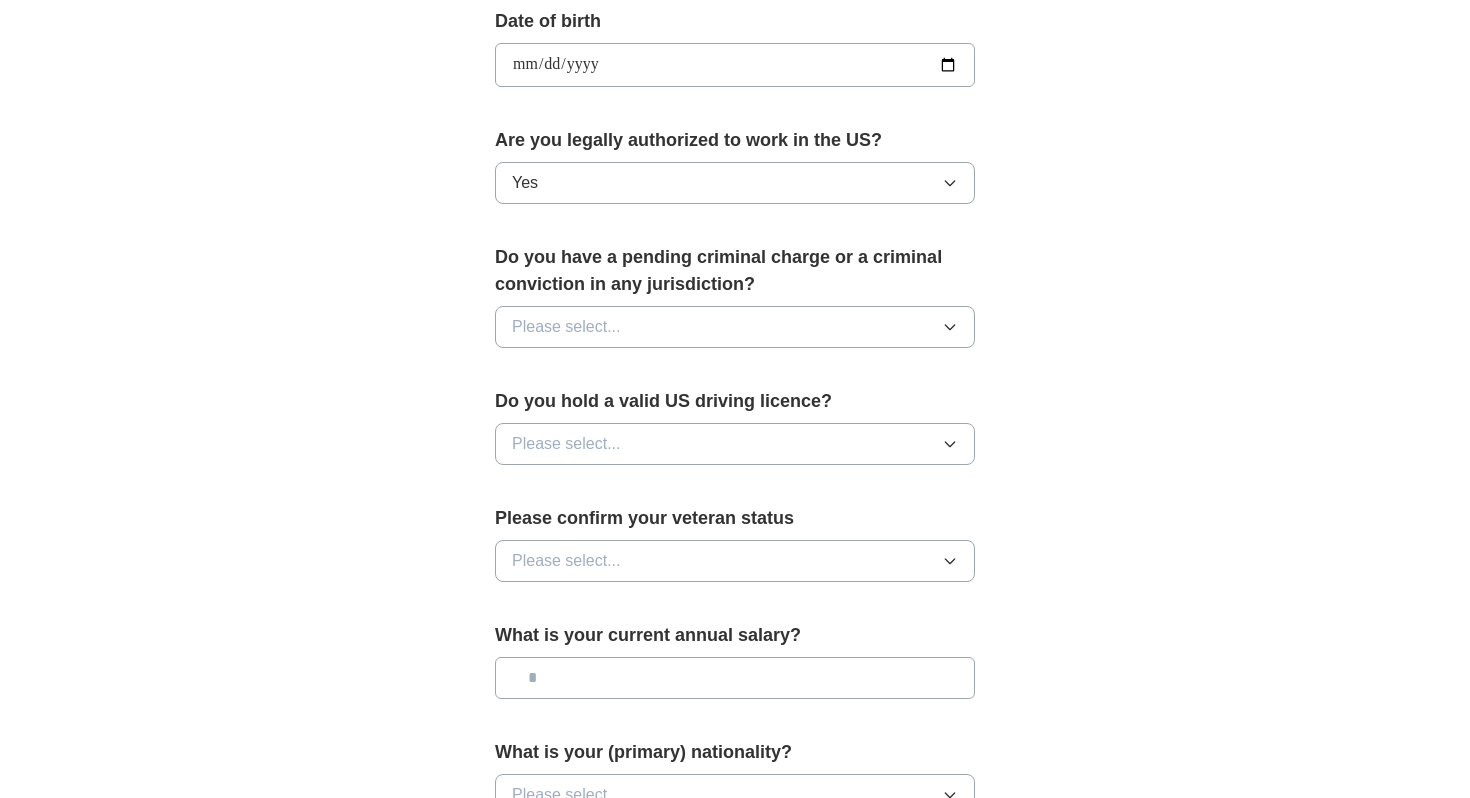 scroll, scrollTop: 920, scrollLeft: 0, axis: vertical 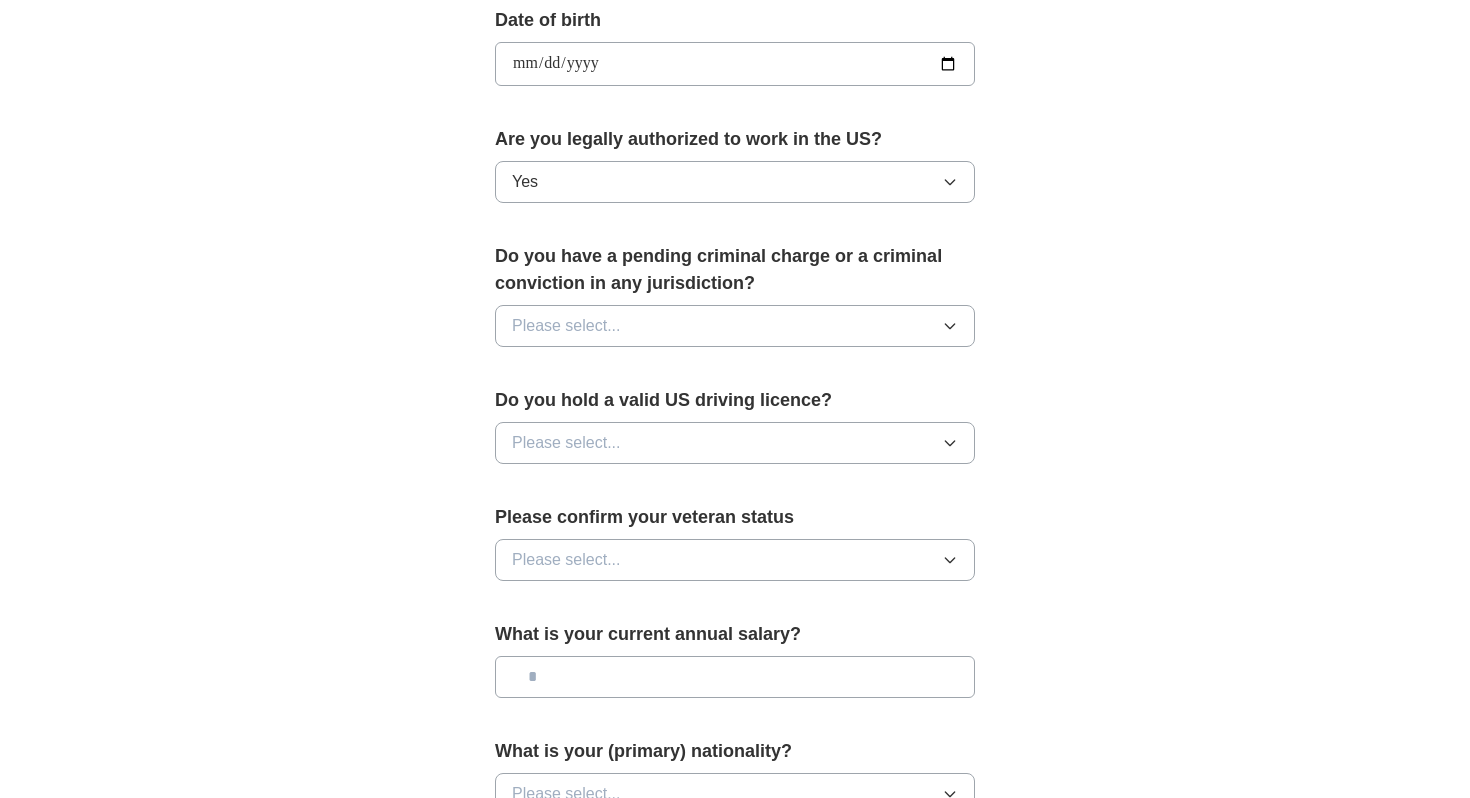 click on "Please select..." at bounding box center [566, 443] 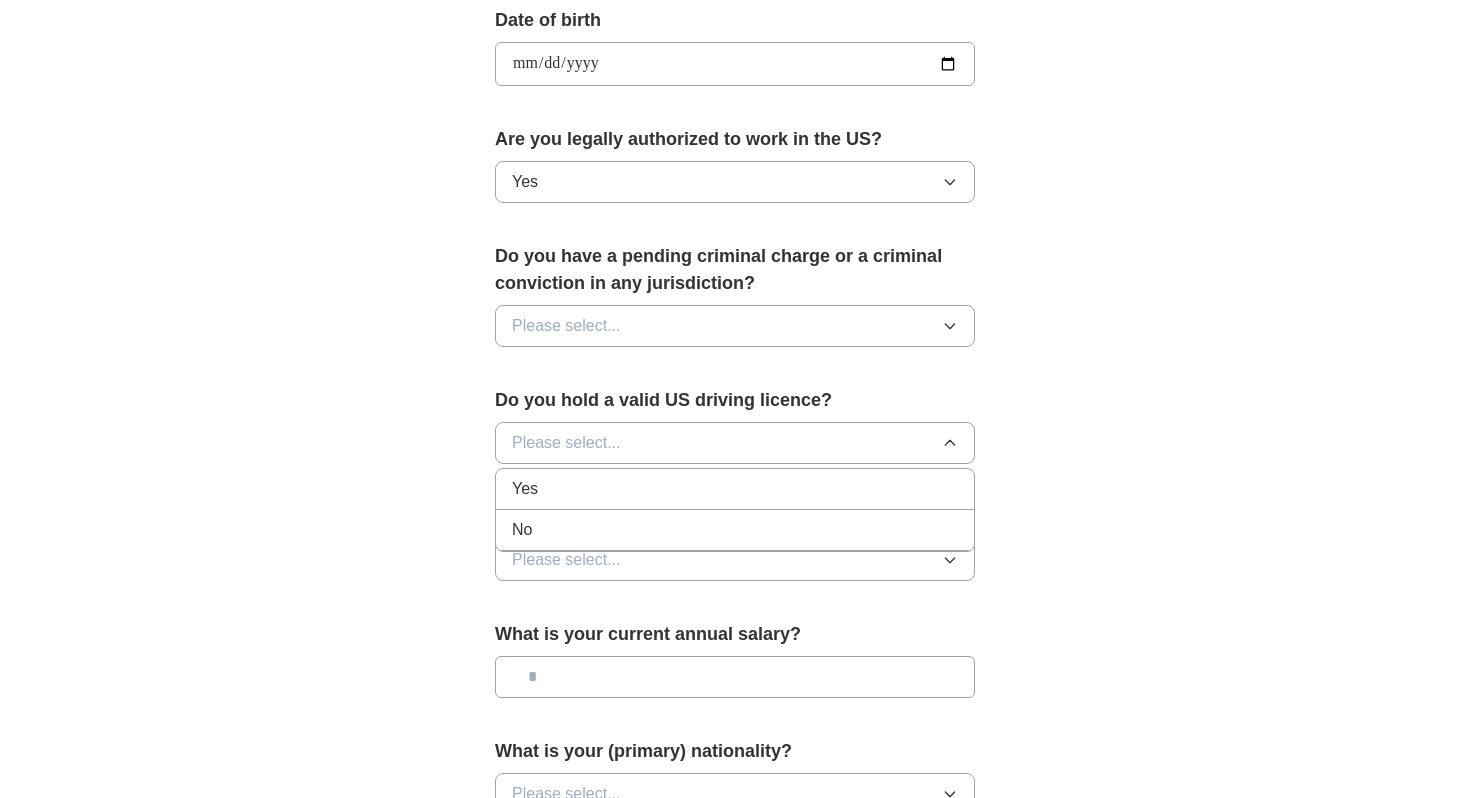 click on "Yes" at bounding box center (735, 489) 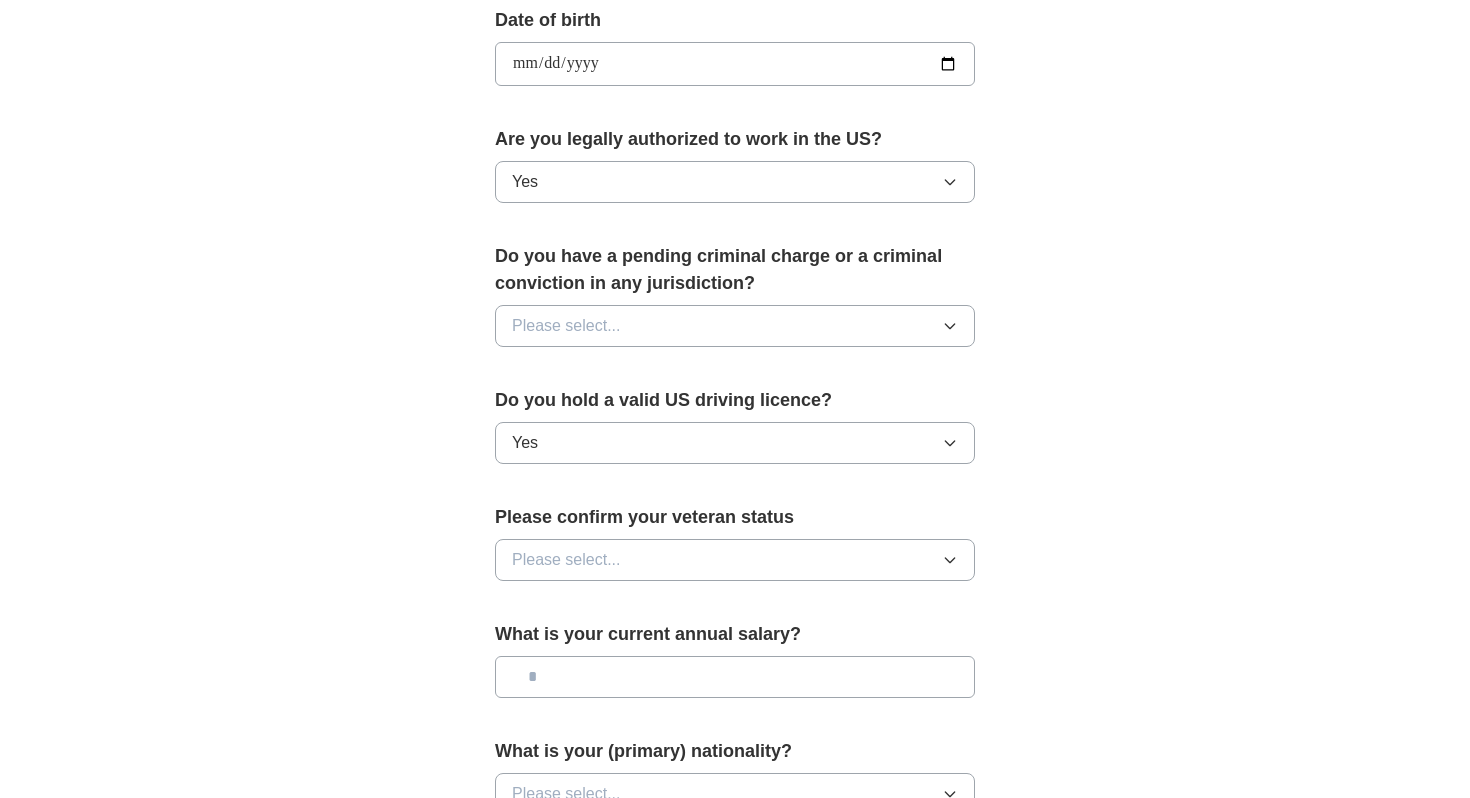 click on "Please select..." at bounding box center (566, 326) 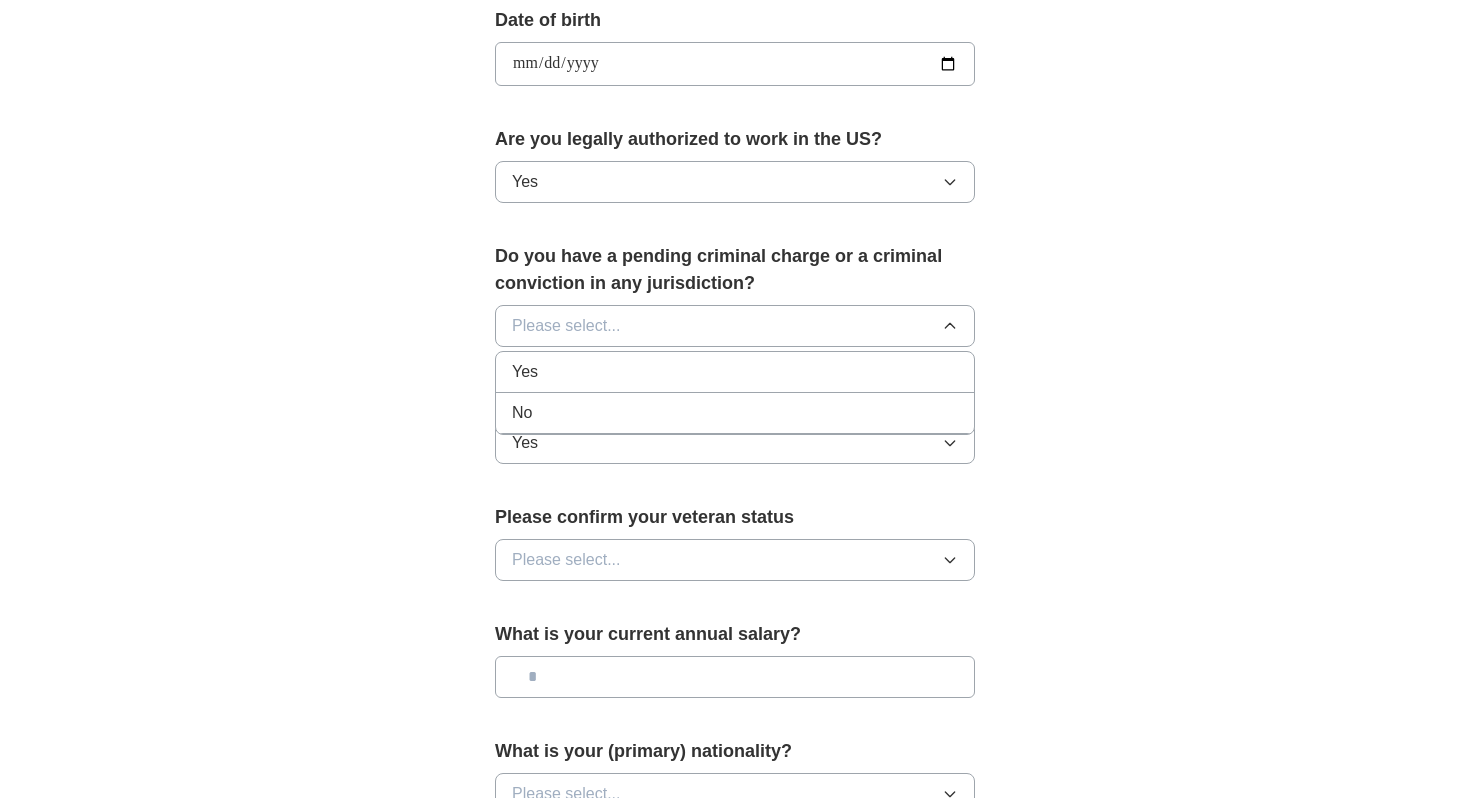 click on "No" at bounding box center (735, 413) 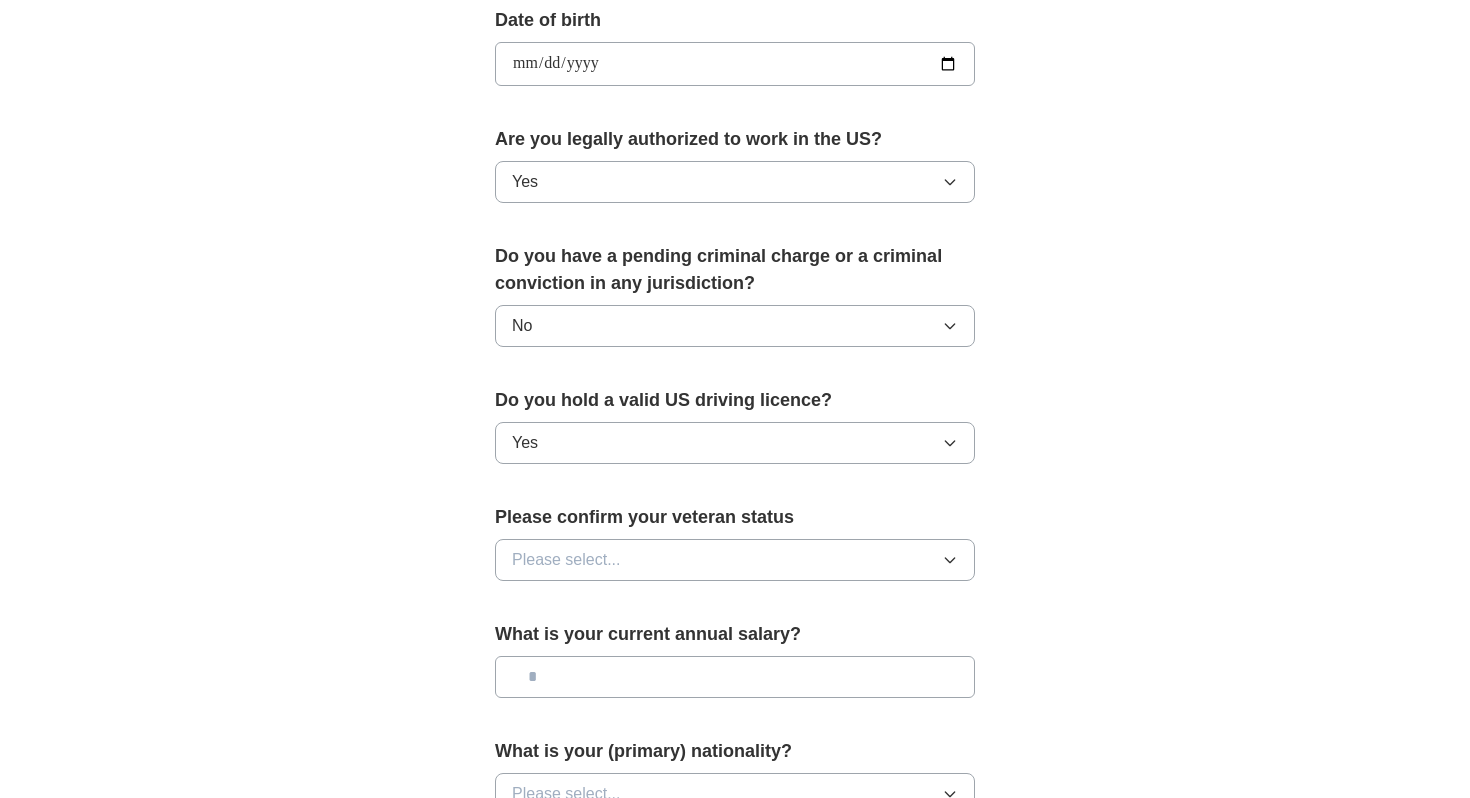click on "Please select..." at bounding box center [566, 560] 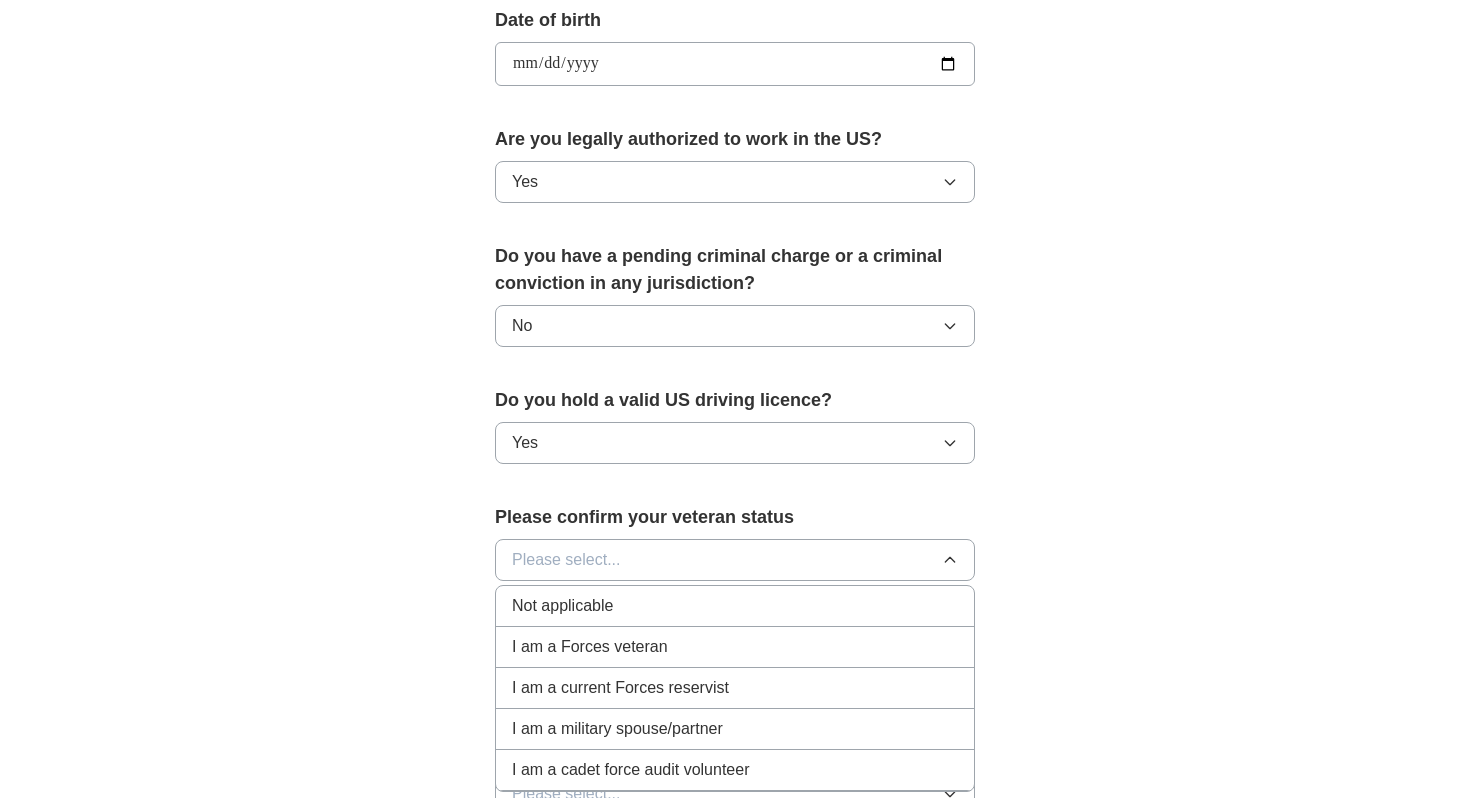 type 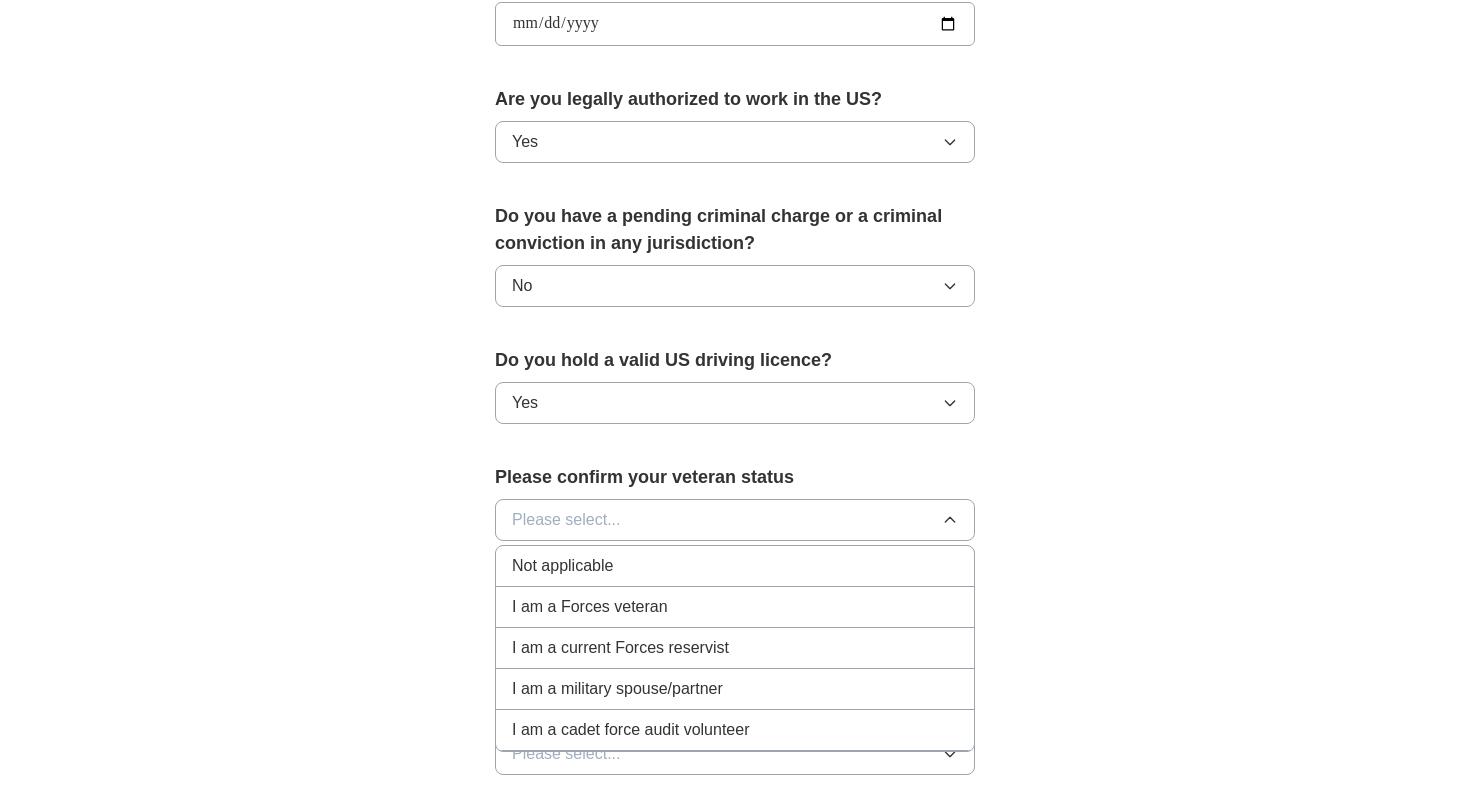 scroll, scrollTop: 1000, scrollLeft: 0, axis: vertical 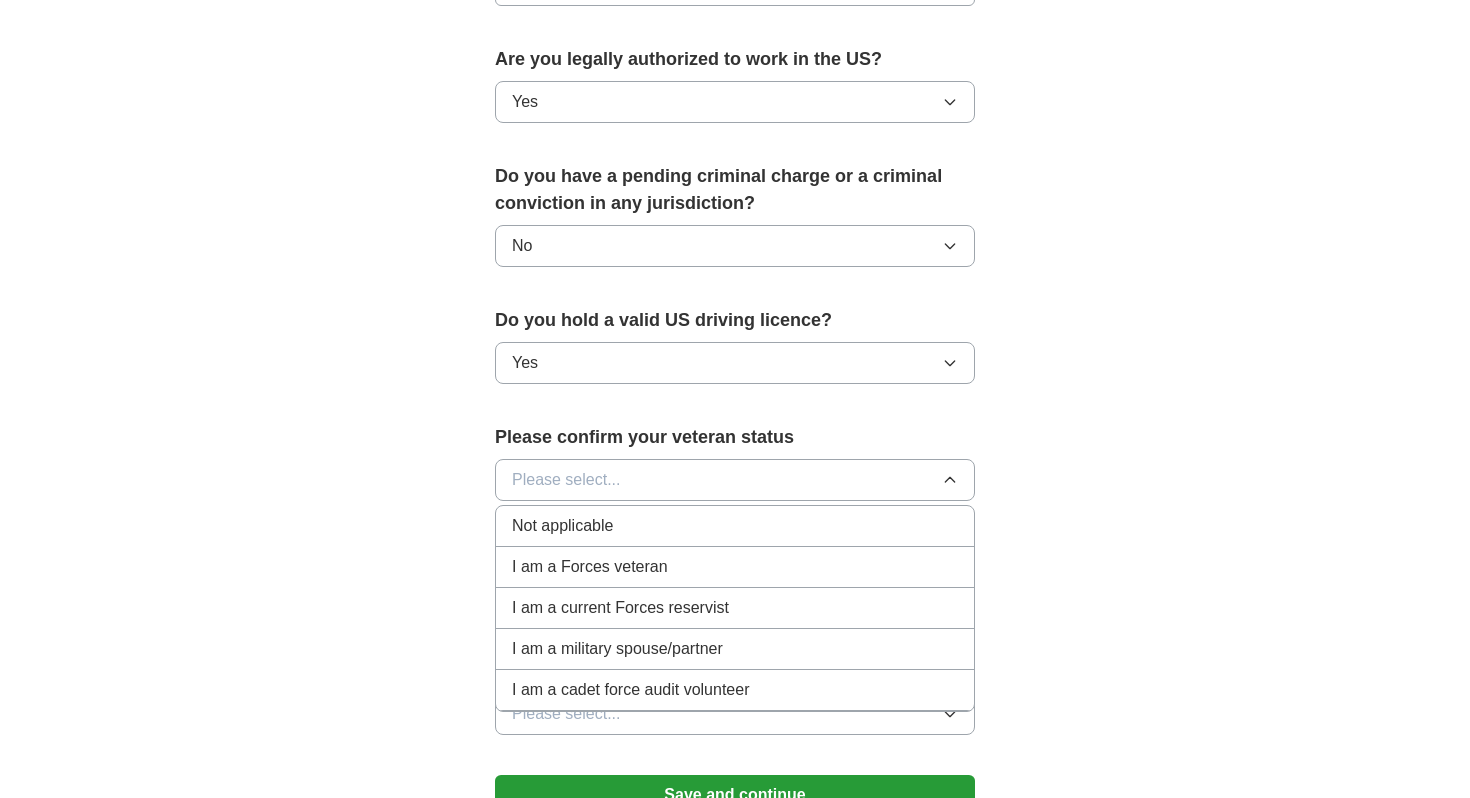 click on "Not applicable" at bounding box center [562, 526] 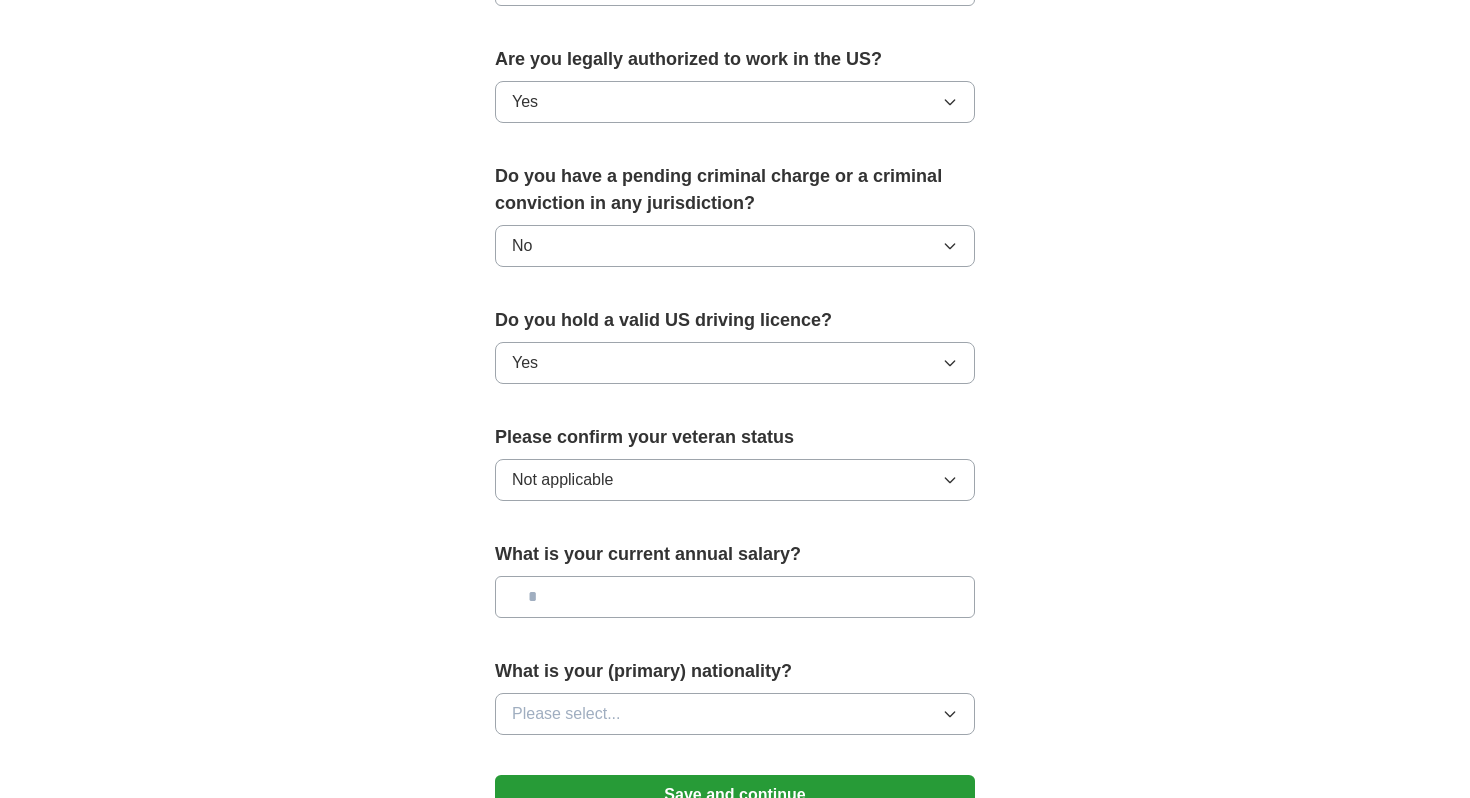 click at bounding box center [735, 597] 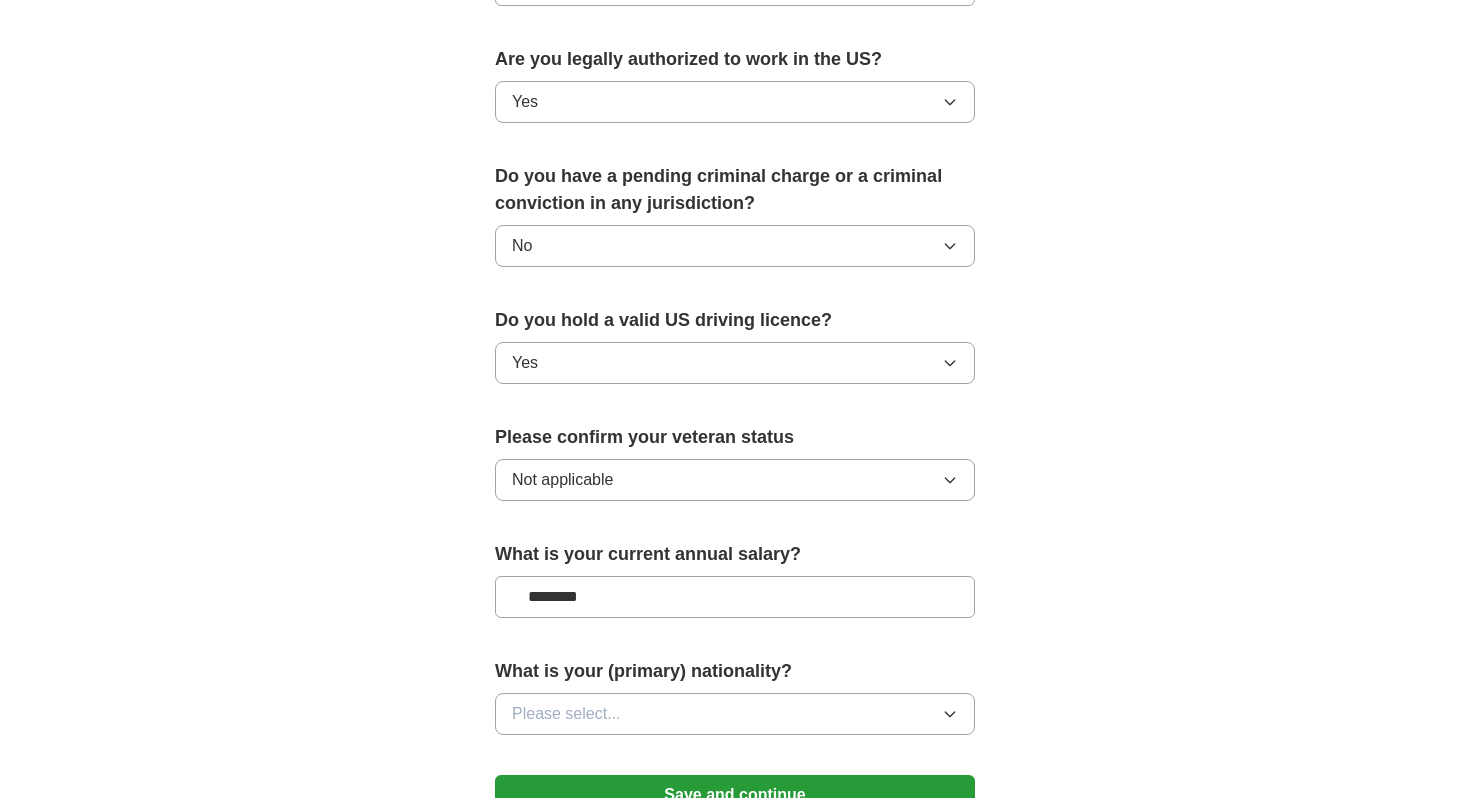 type on "********" 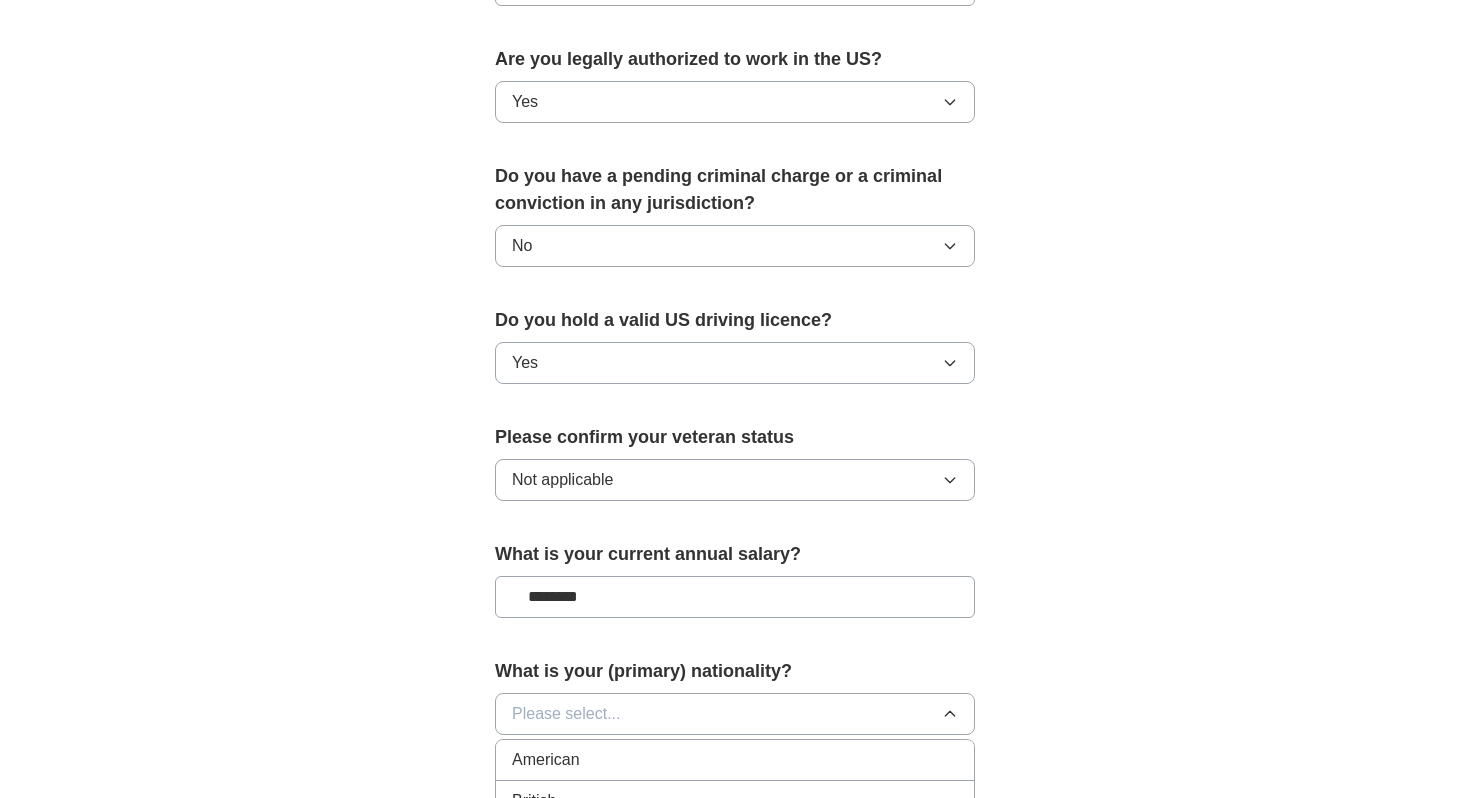 click on "American" at bounding box center [735, 760] 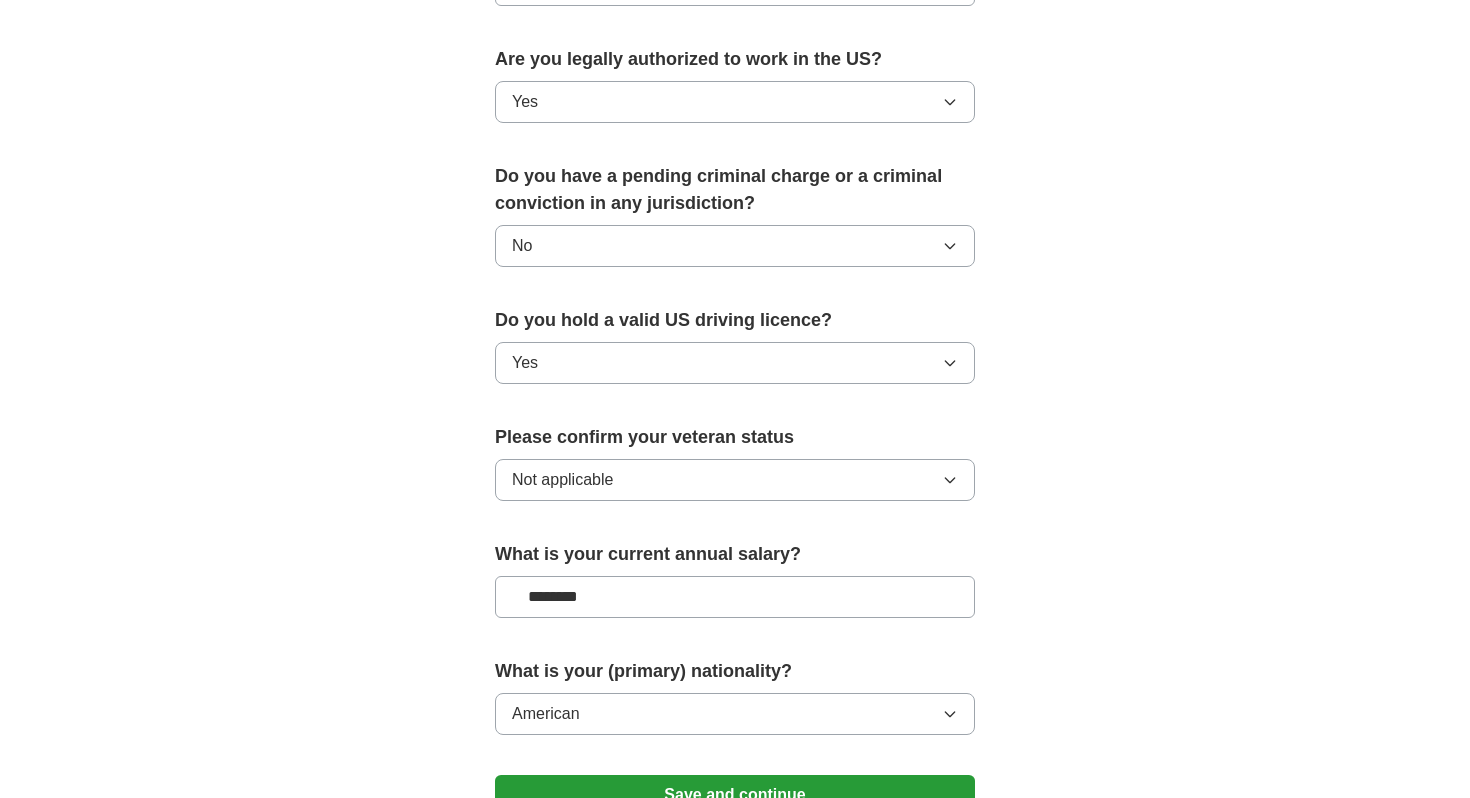 click on "Save and continue" at bounding box center (735, 795) 